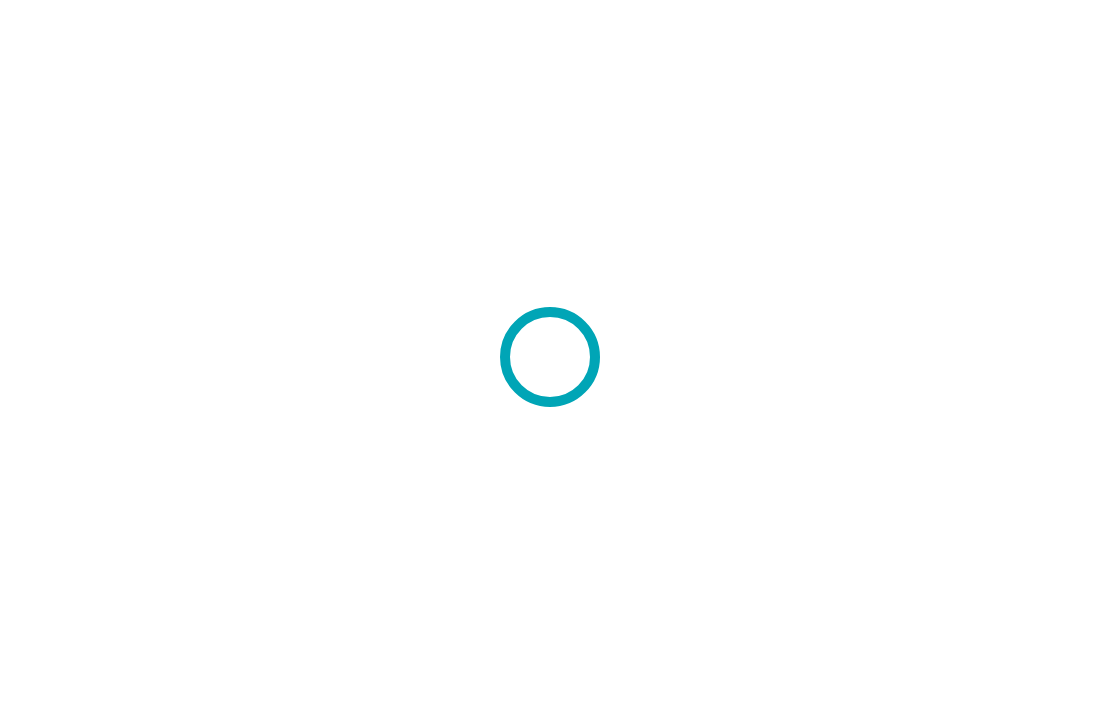 scroll, scrollTop: 0, scrollLeft: 0, axis: both 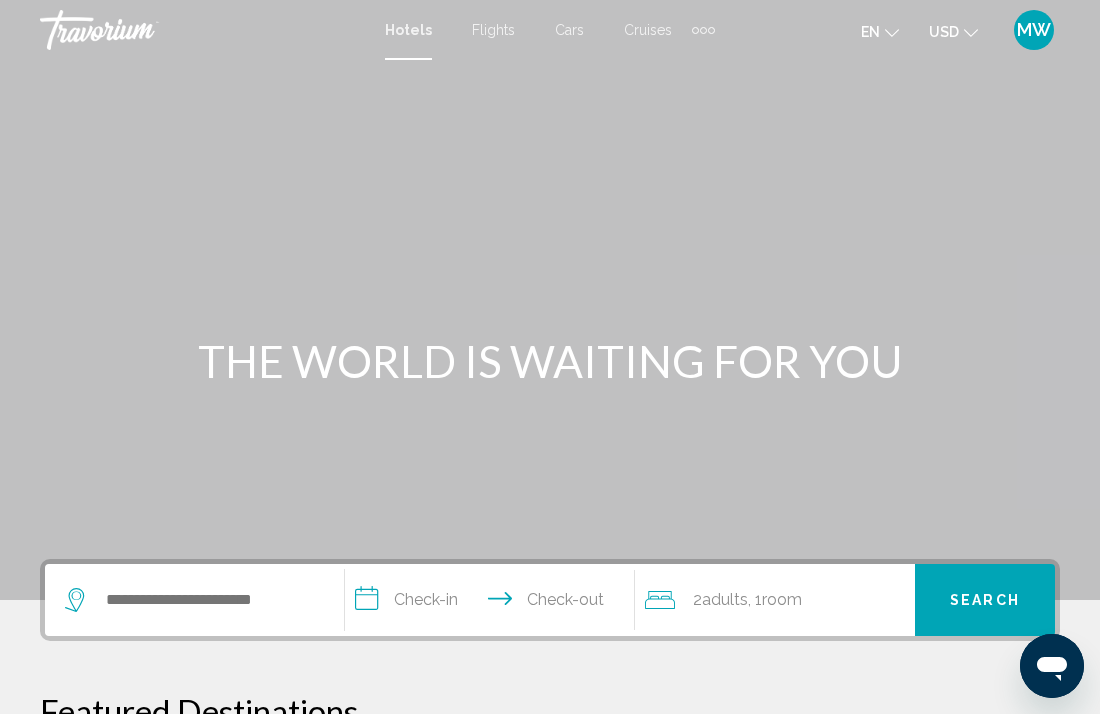click on "Hotels" at bounding box center [408, 30] 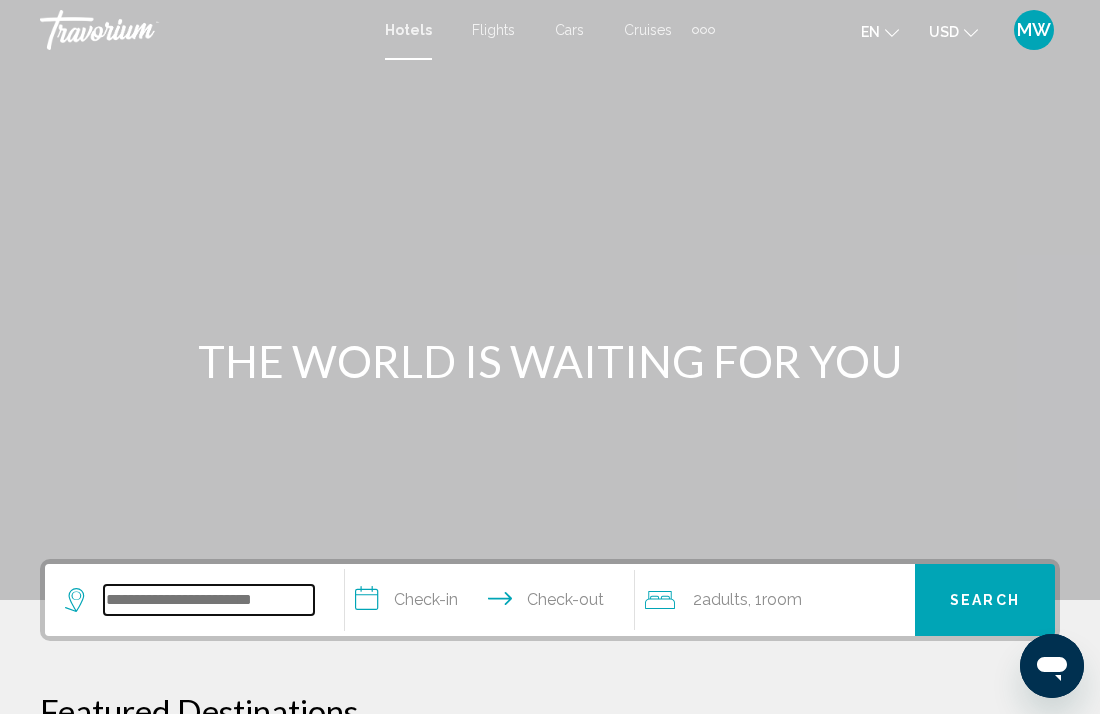 click at bounding box center [209, 600] 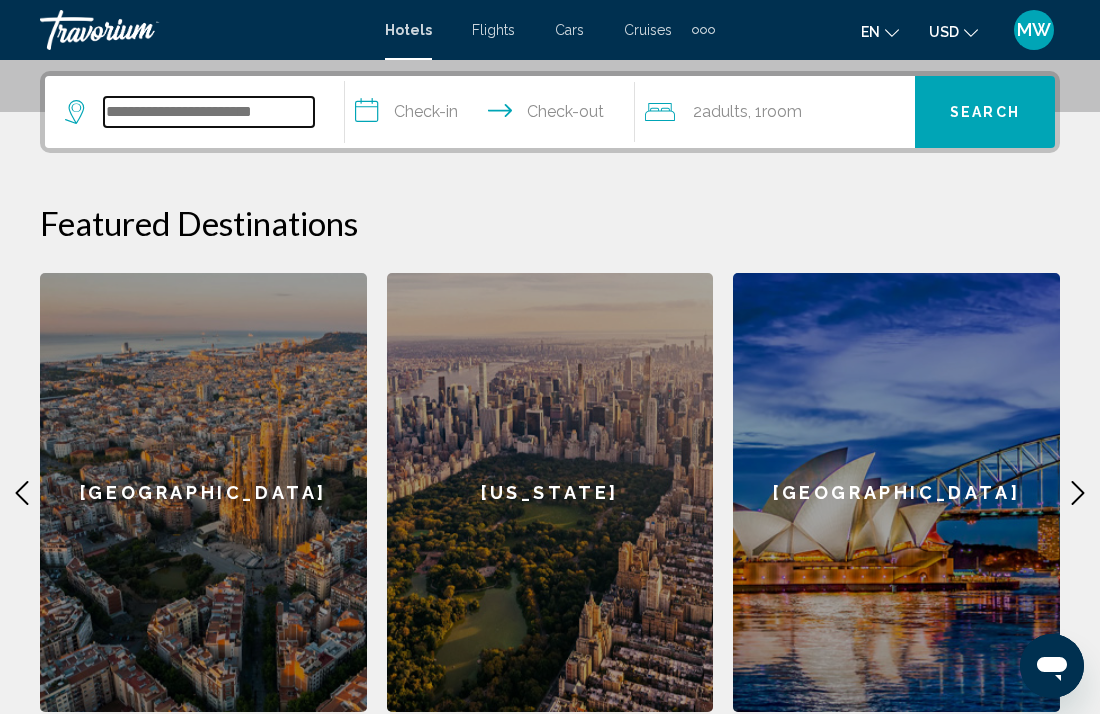 scroll, scrollTop: 493, scrollLeft: 0, axis: vertical 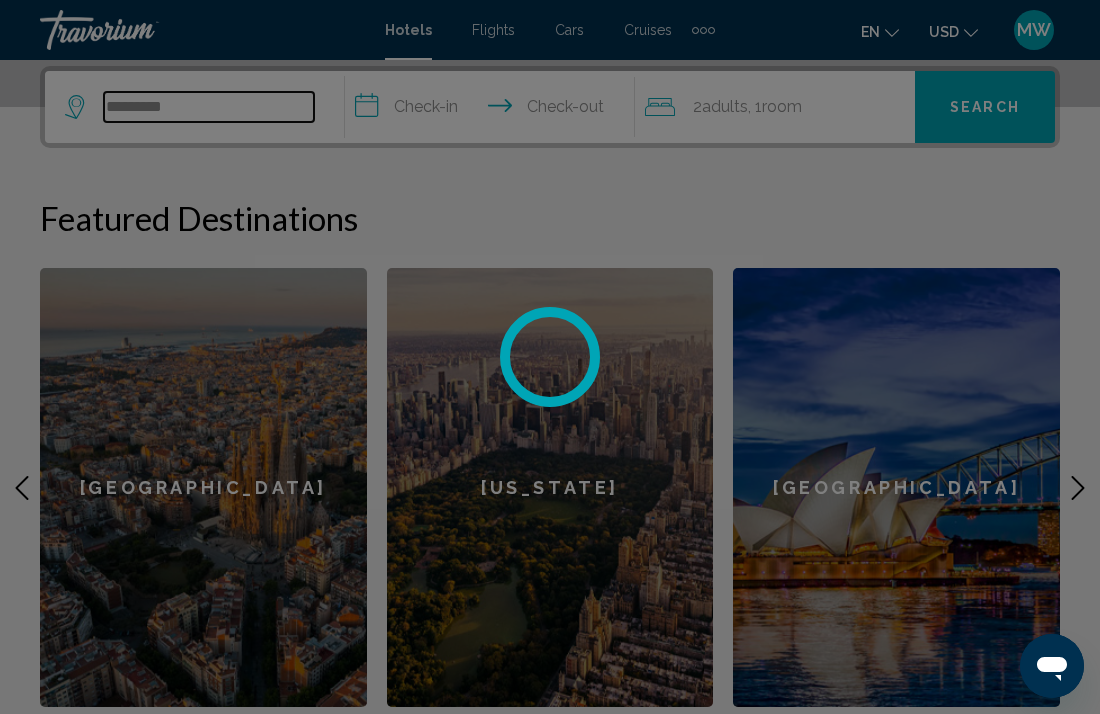 type on "**********" 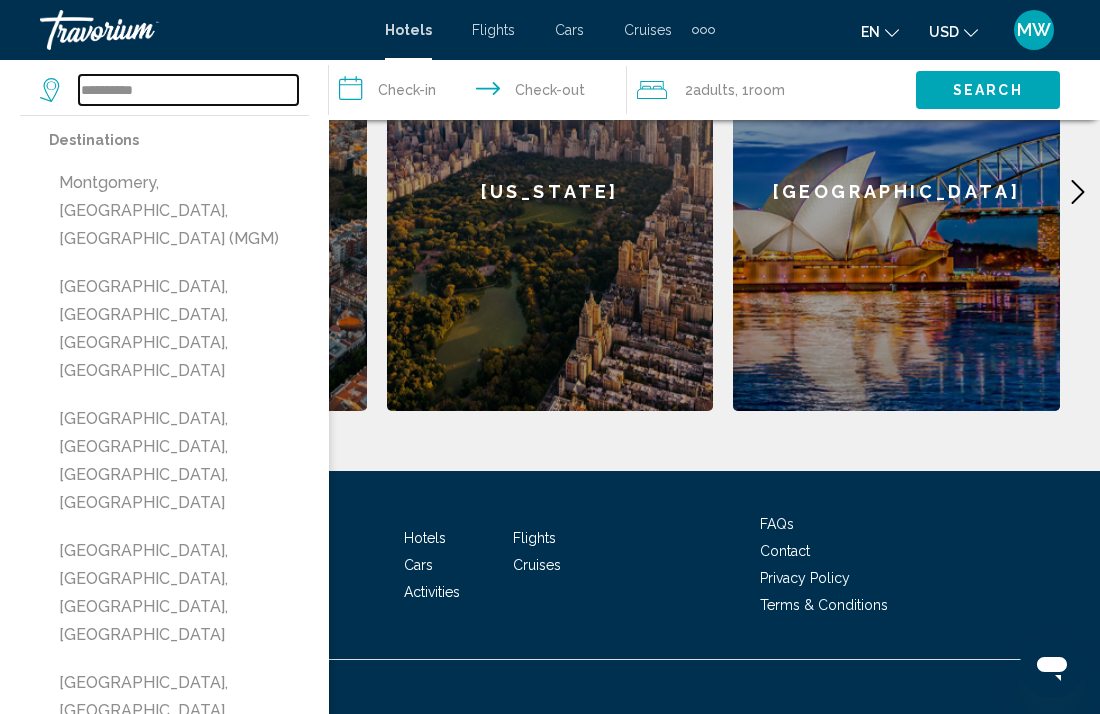 scroll, scrollTop: 791, scrollLeft: 0, axis: vertical 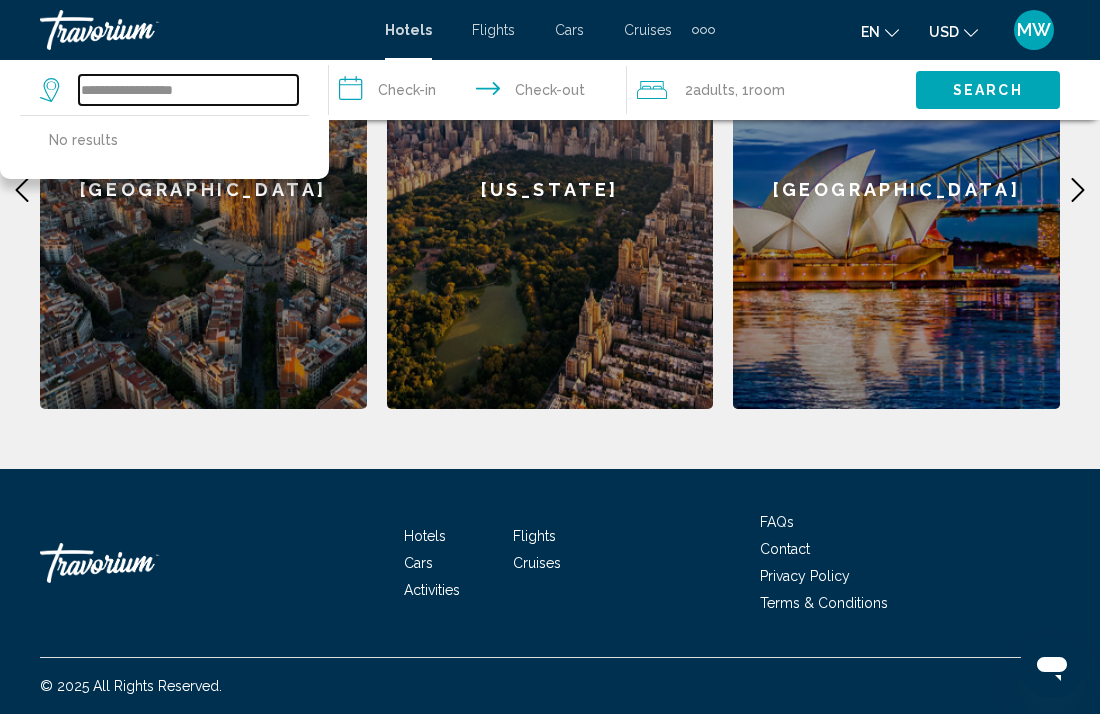 type on "**********" 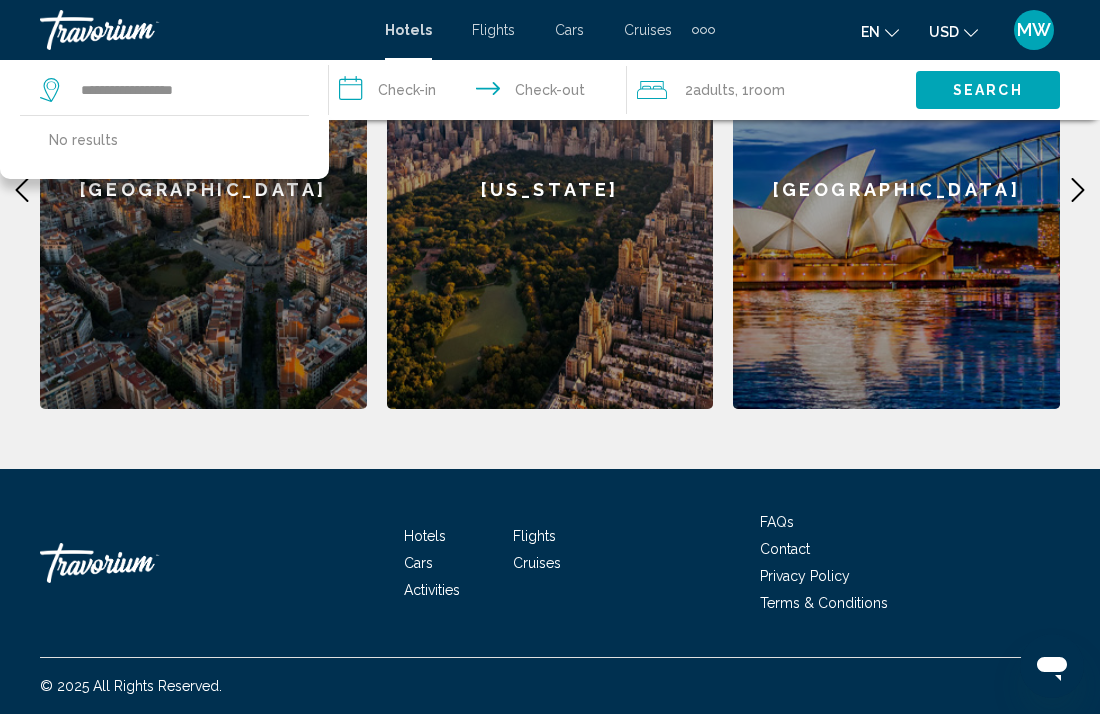 click on "Search" at bounding box center (988, 91) 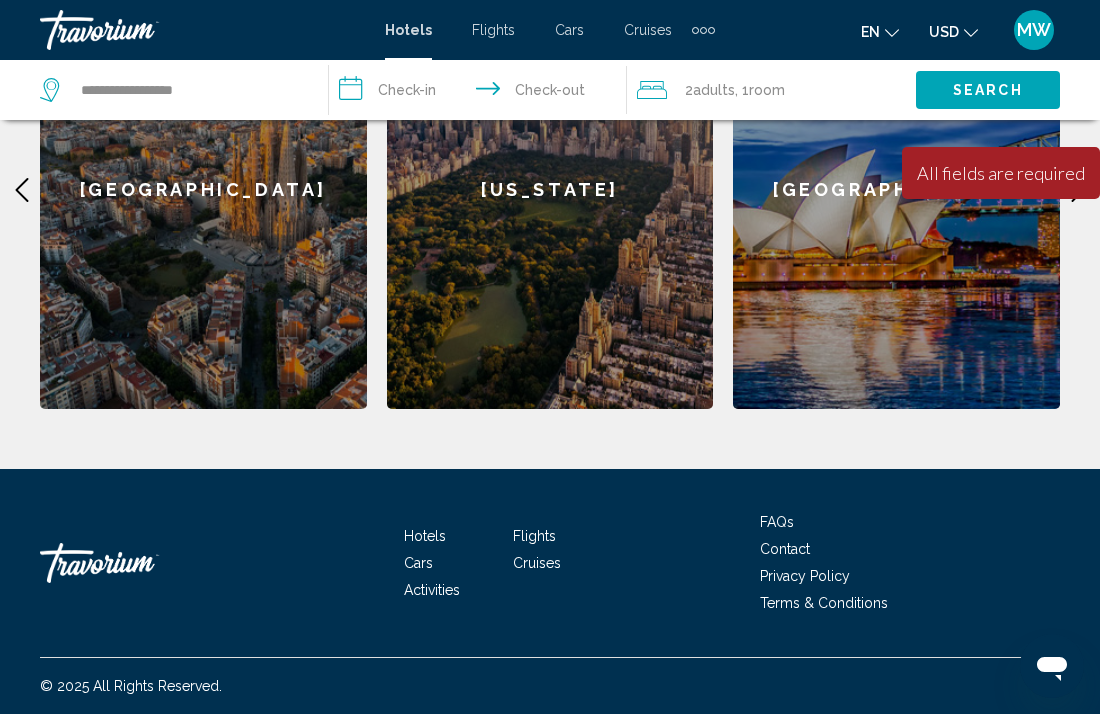 click on "[US_STATE]" at bounding box center (550, 189) 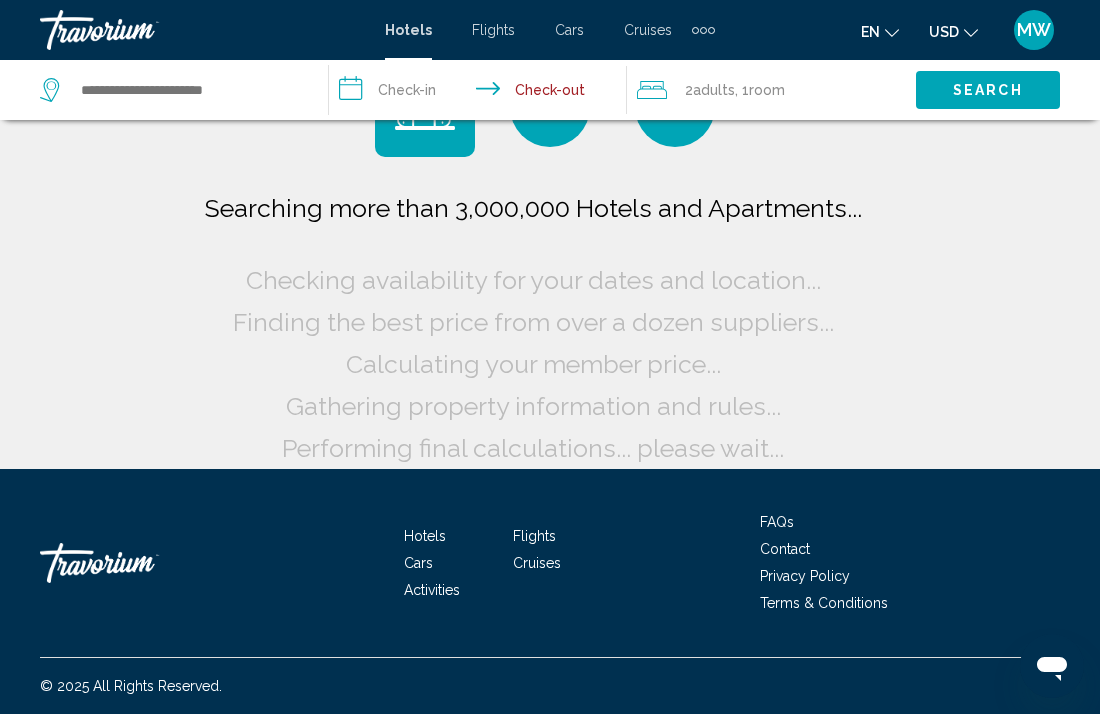 scroll, scrollTop: 0, scrollLeft: 0, axis: both 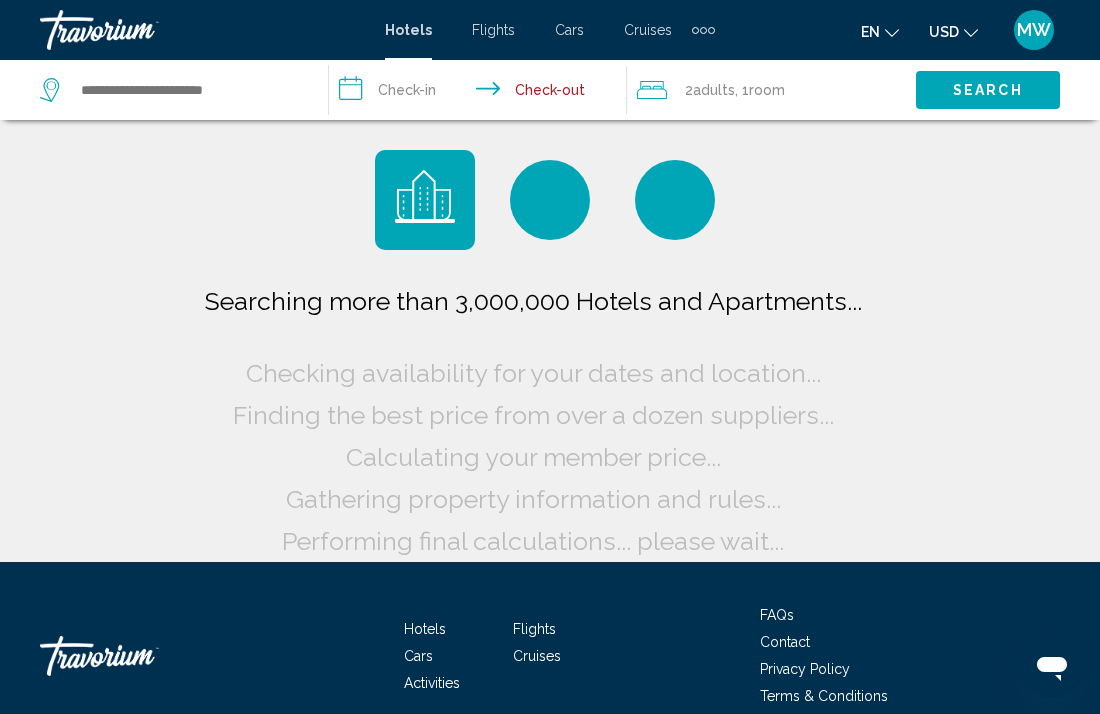 click 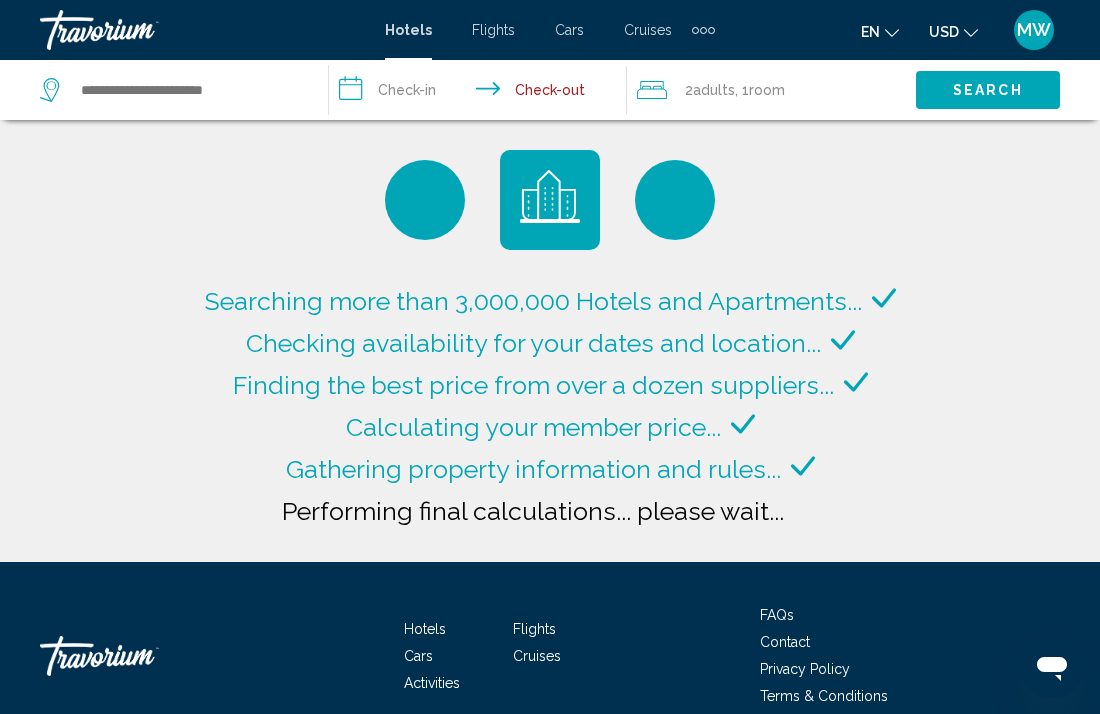 type on "**********" 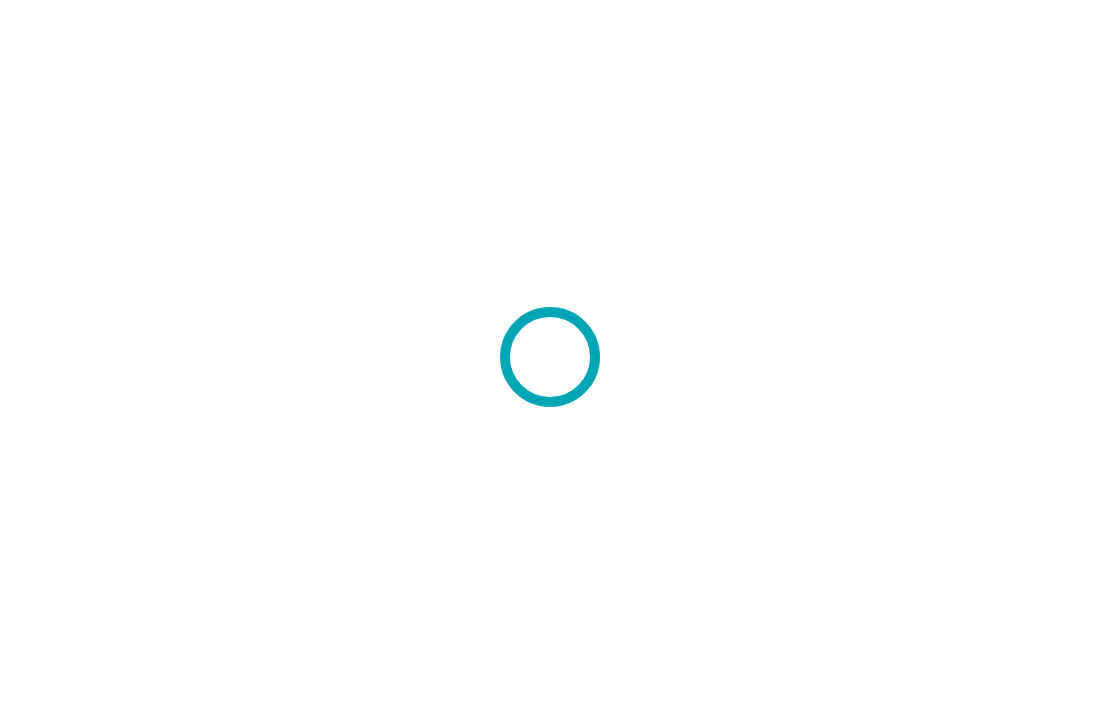 scroll, scrollTop: 0, scrollLeft: 0, axis: both 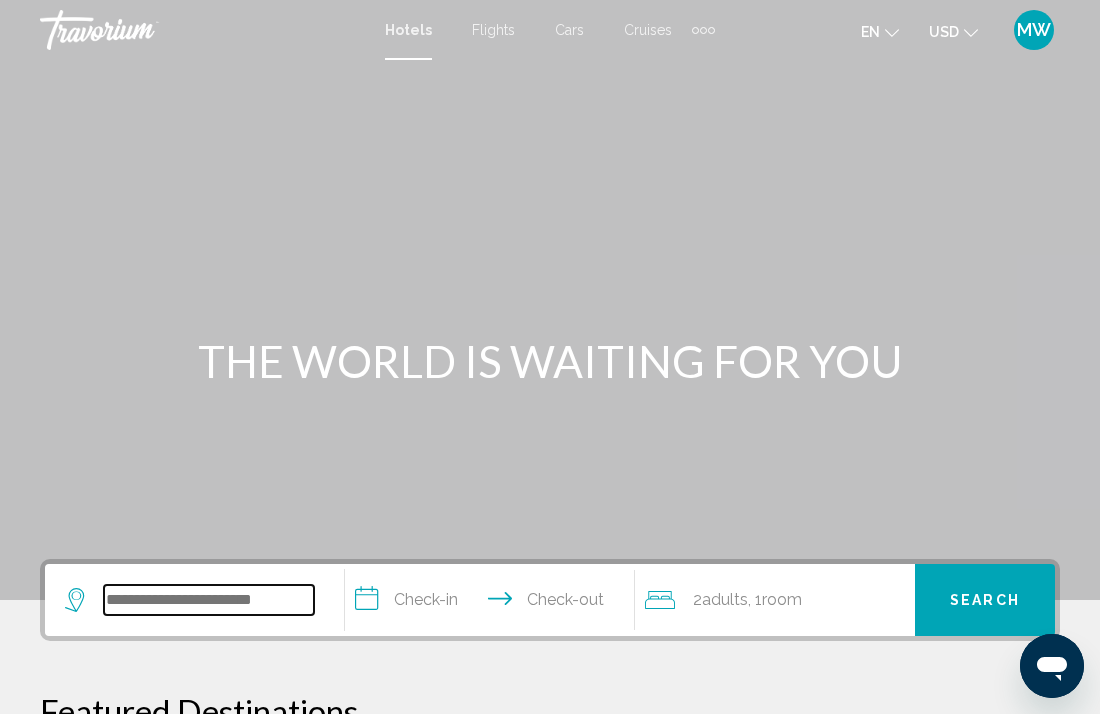 click at bounding box center (209, 600) 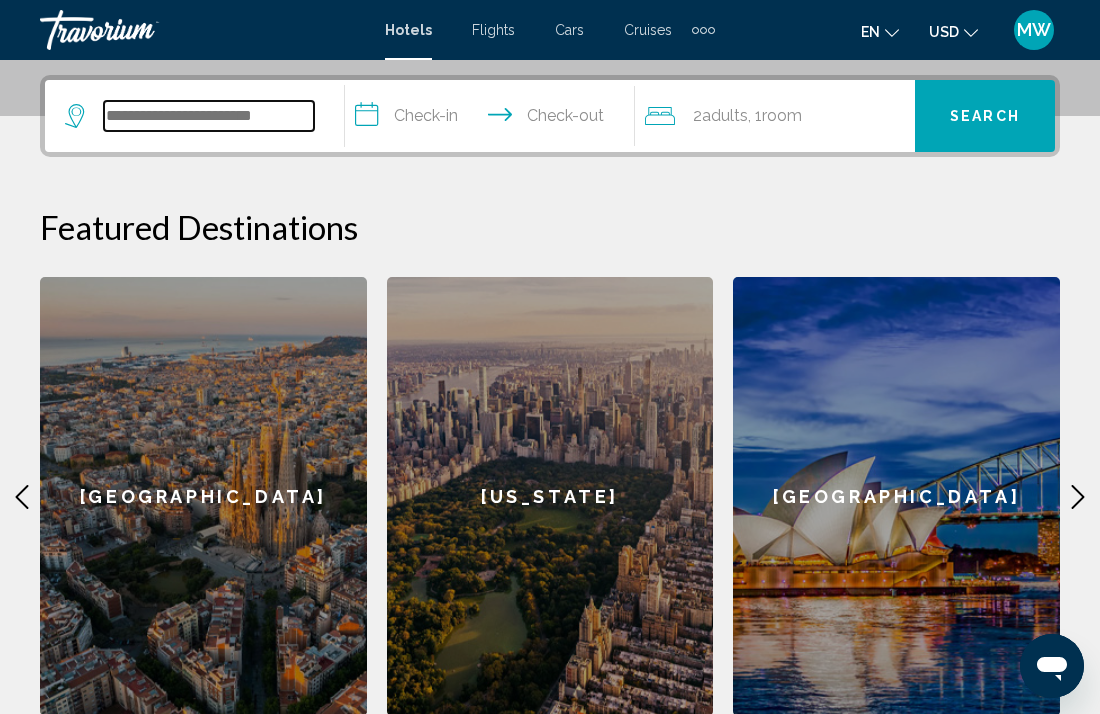 scroll, scrollTop: 493, scrollLeft: 0, axis: vertical 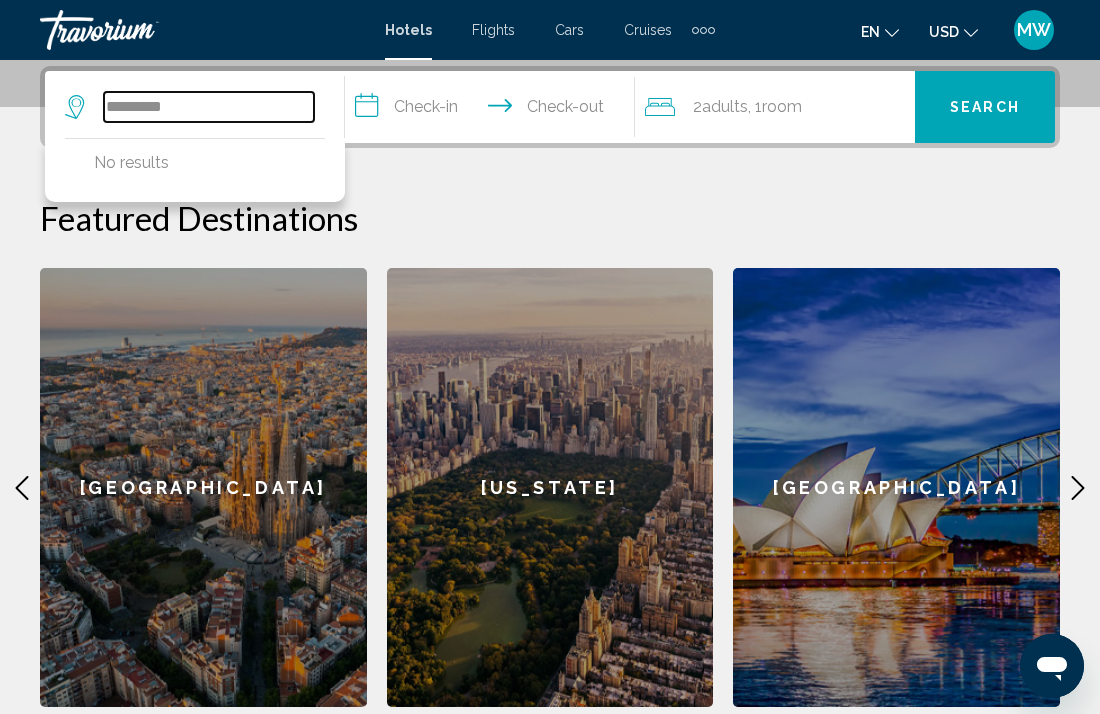 click on "*********" at bounding box center [209, 107] 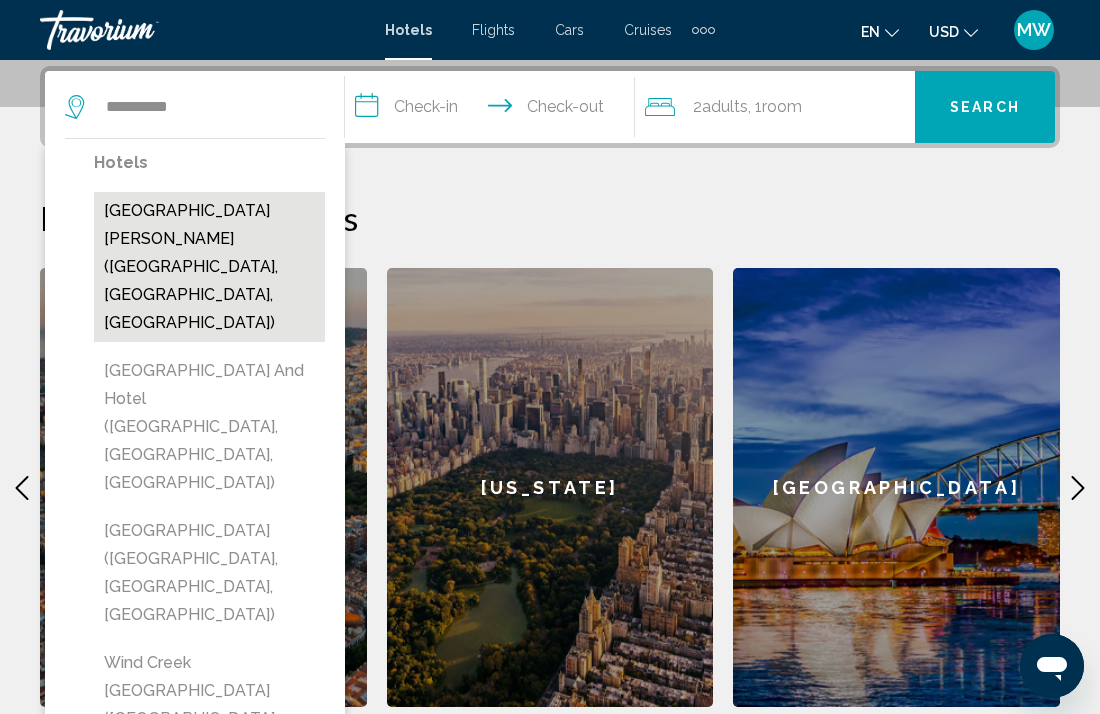 click on "[GEOGRAPHIC_DATA][PERSON_NAME] ([GEOGRAPHIC_DATA], [GEOGRAPHIC_DATA], [GEOGRAPHIC_DATA])" at bounding box center [209, 267] 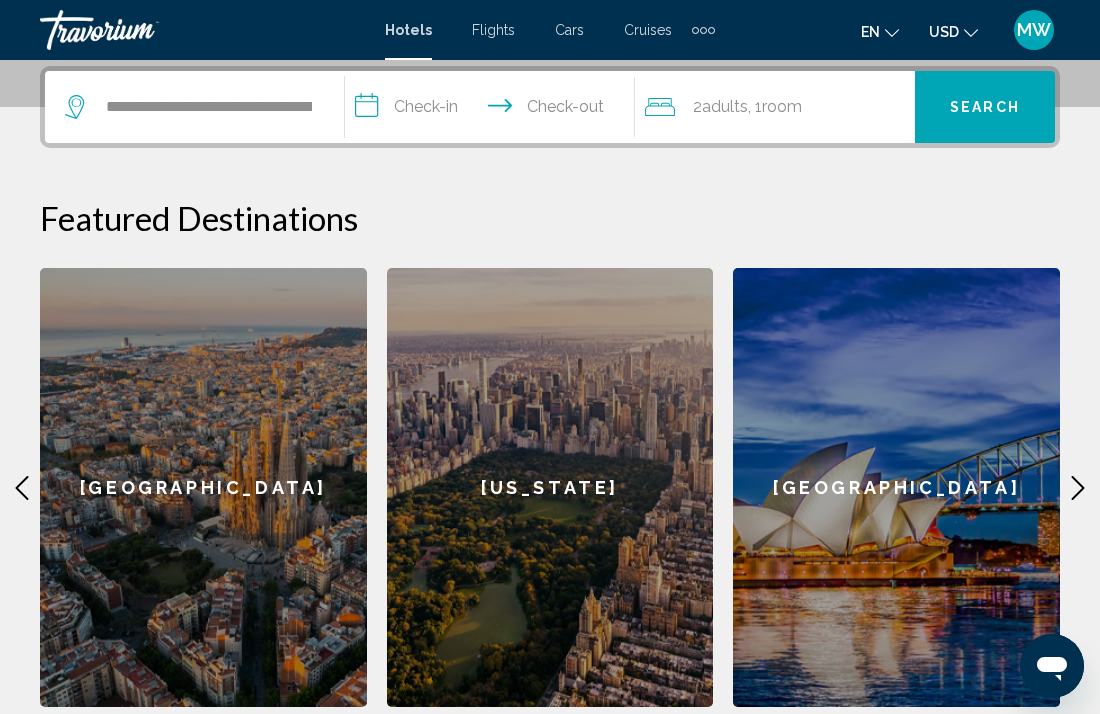 drag, startPoint x: 228, startPoint y: 204, endPoint x: 840, endPoint y: 269, distance: 615.44214 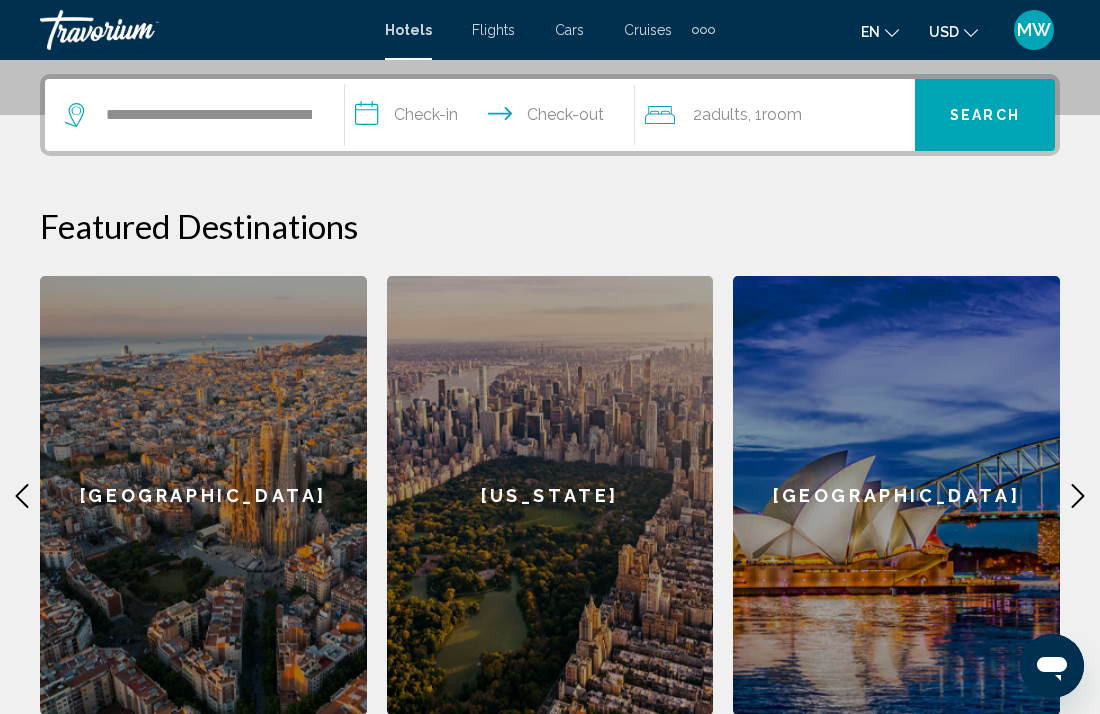 scroll, scrollTop: 484, scrollLeft: 0, axis: vertical 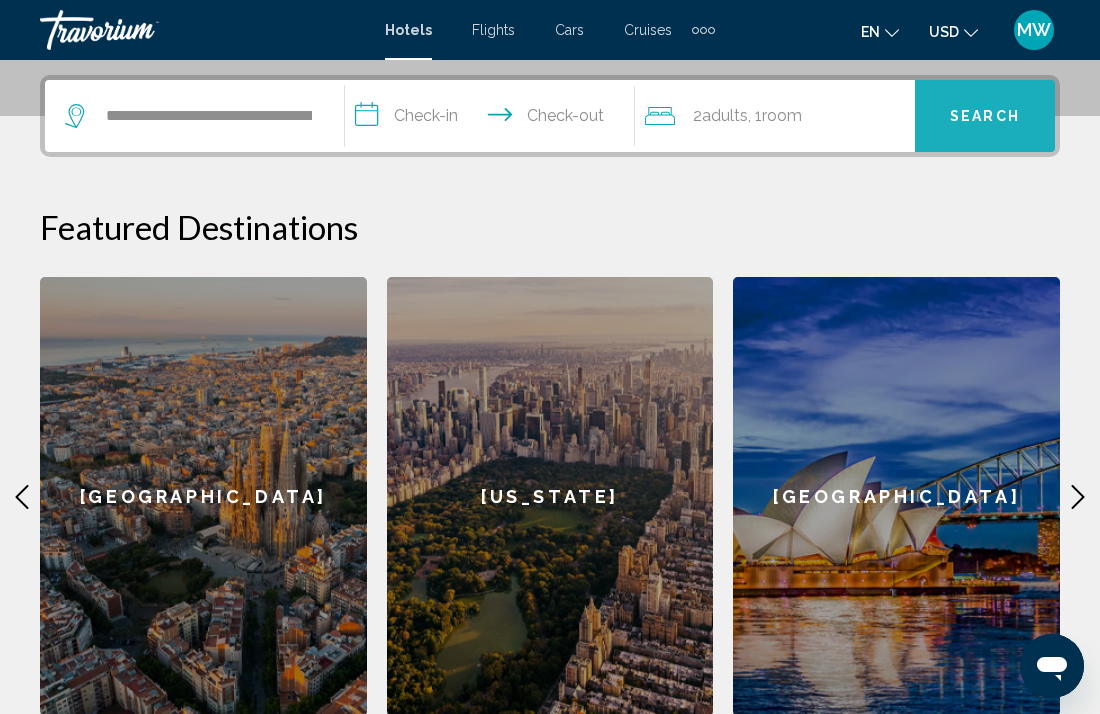 click on "Search" at bounding box center [985, 117] 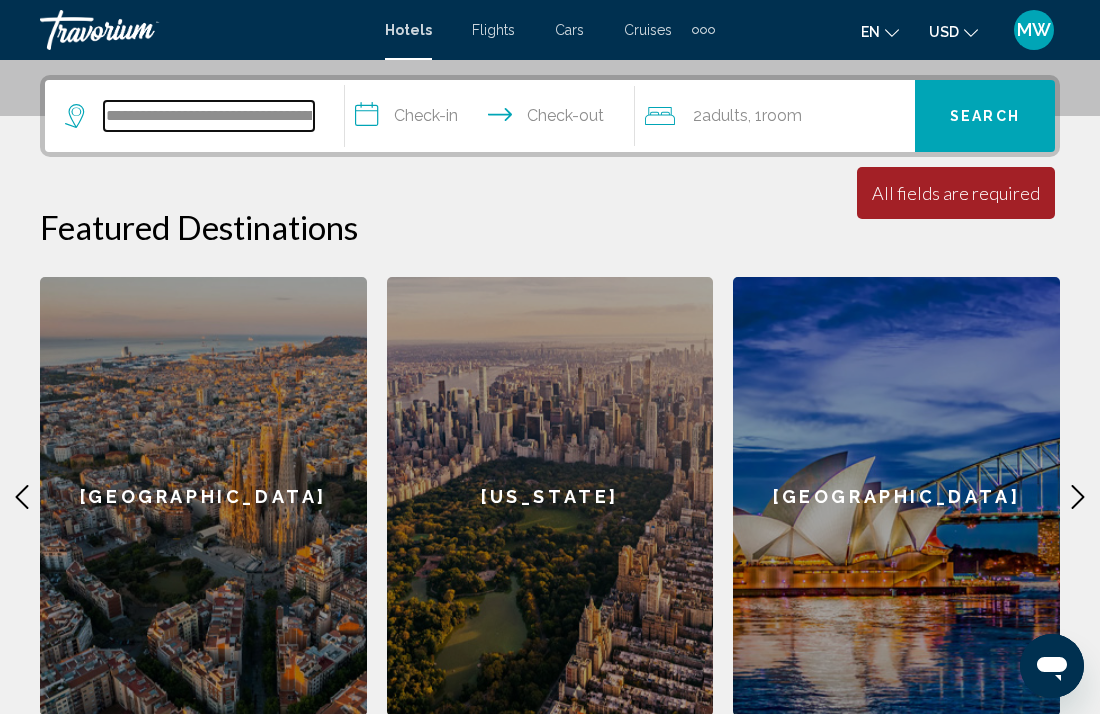 click on "**********" at bounding box center (209, 116) 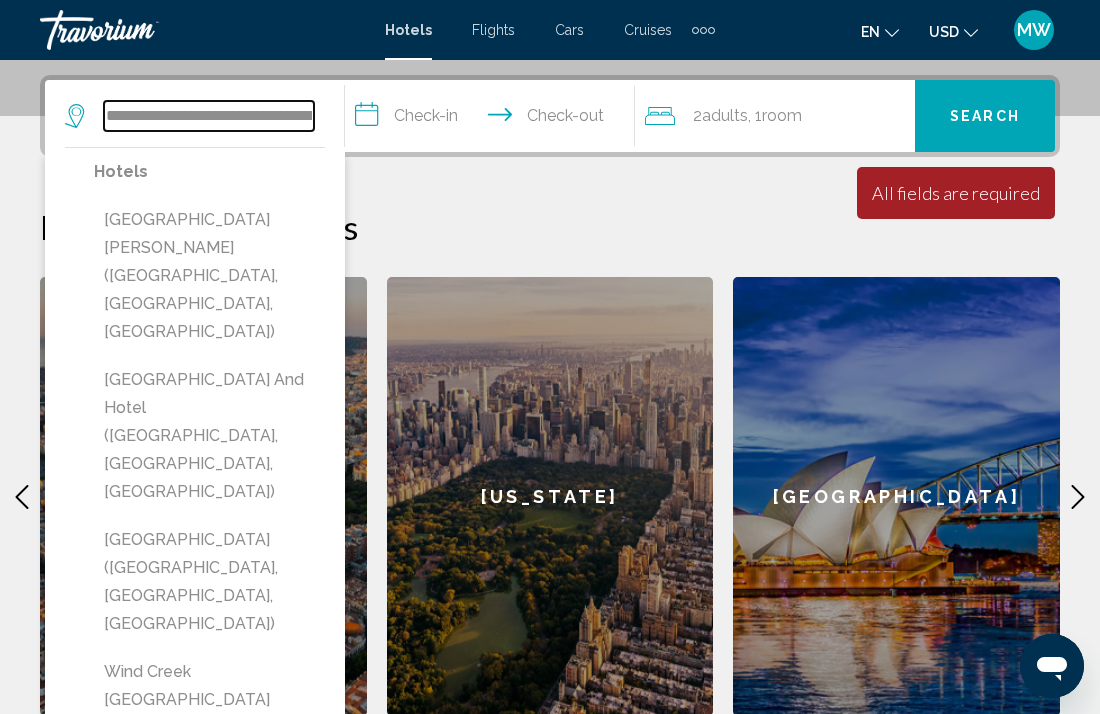 scroll, scrollTop: 493, scrollLeft: 0, axis: vertical 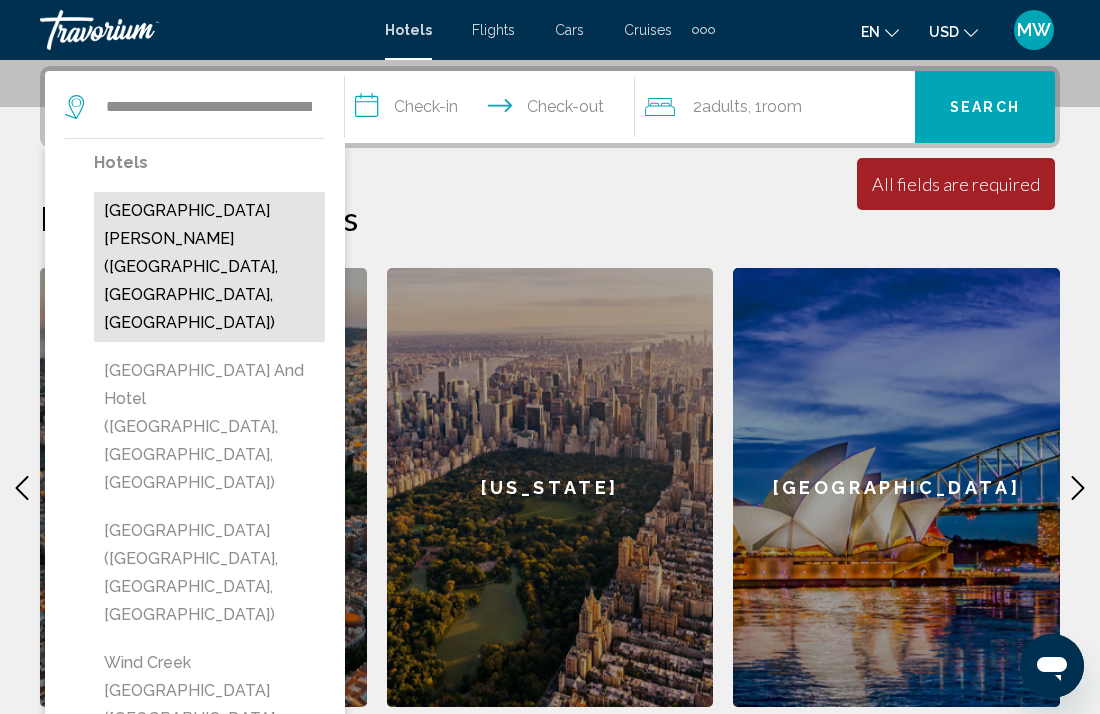 click on "[GEOGRAPHIC_DATA][PERSON_NAME] ([GEOGRAPHIC_DATA], [GEOGRAPHIC_DATA], [GEOGRAPHIC_DATA])" at bounding box center (209, 267) 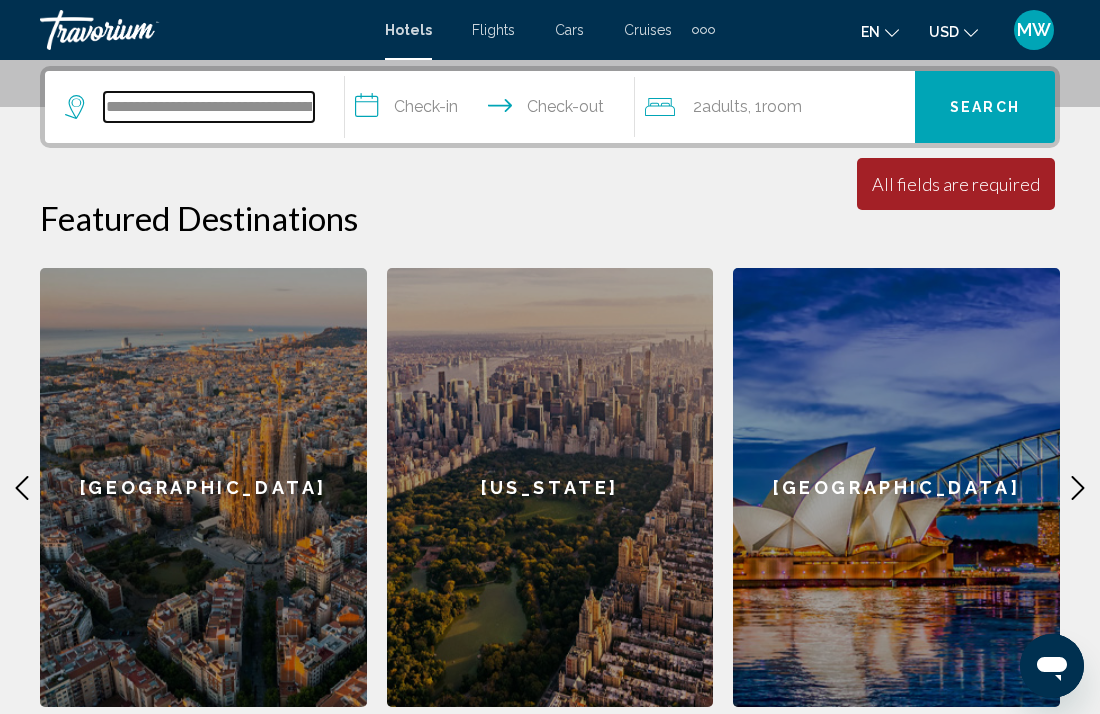 click on "**********" at bounding box center (209, 107) 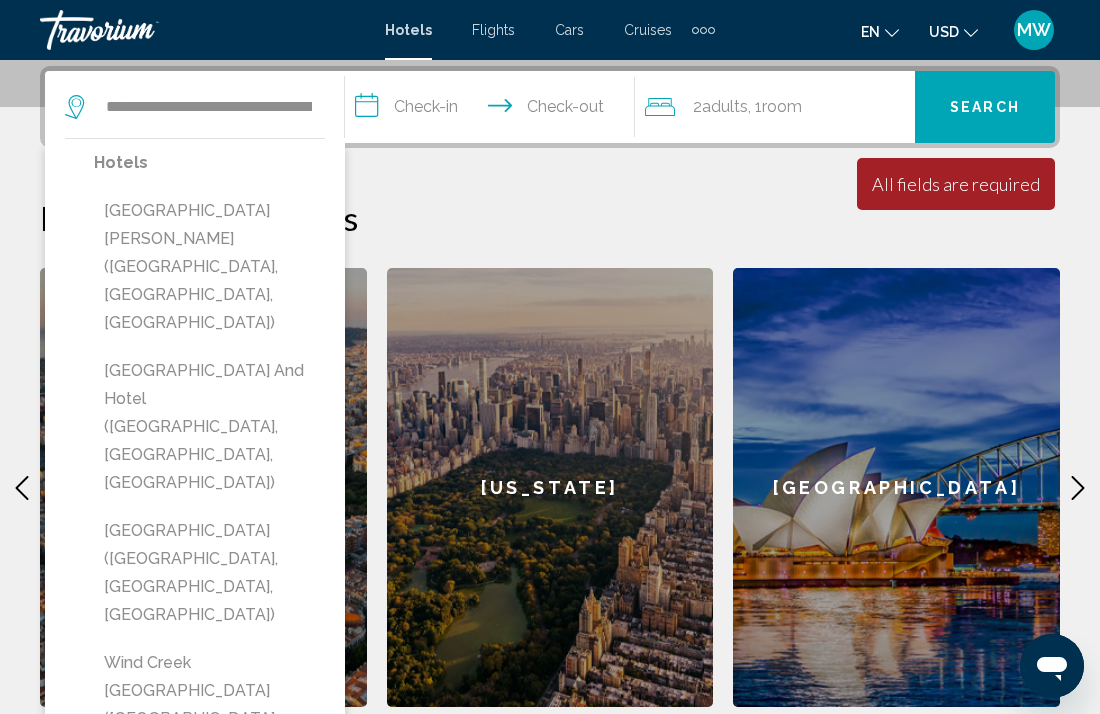 click on "[GEOGRAPHIC_DATA] ([GEOGRAPHIC_DATA], [GEOGRAPHIC_DATA], [GEOGRAPHIC_DATA])" at bounding box center (209, 865) 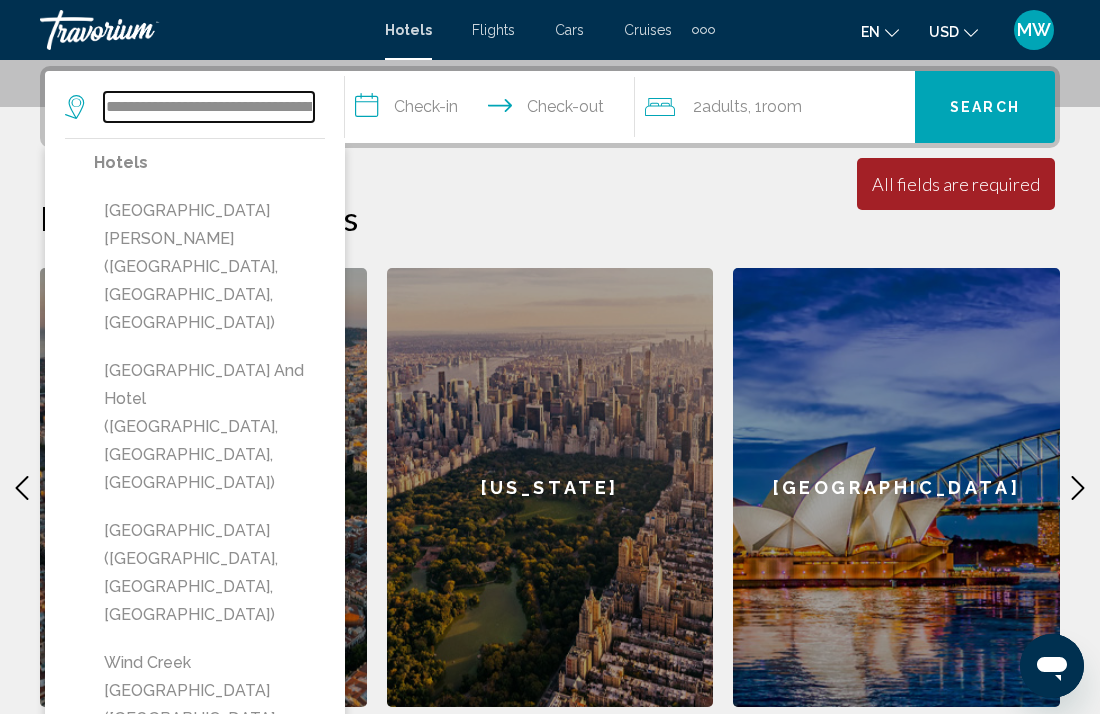 type on "**********" 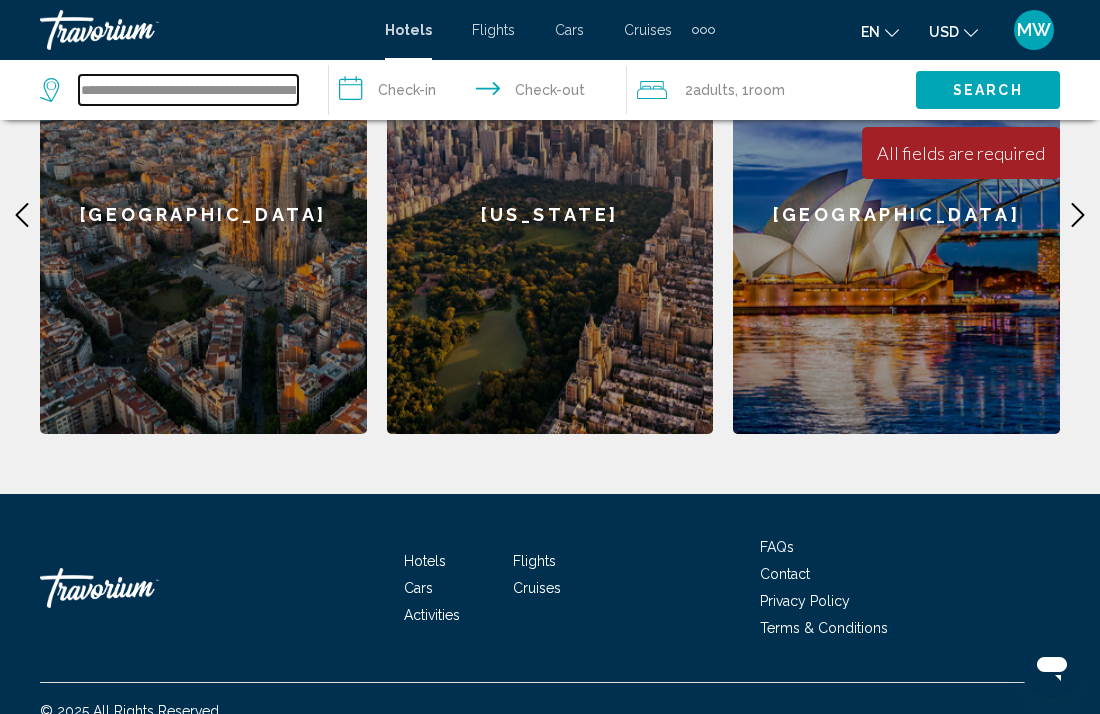 scroll, scrollTop: 561, scrollLeft: 0, axis: vertical 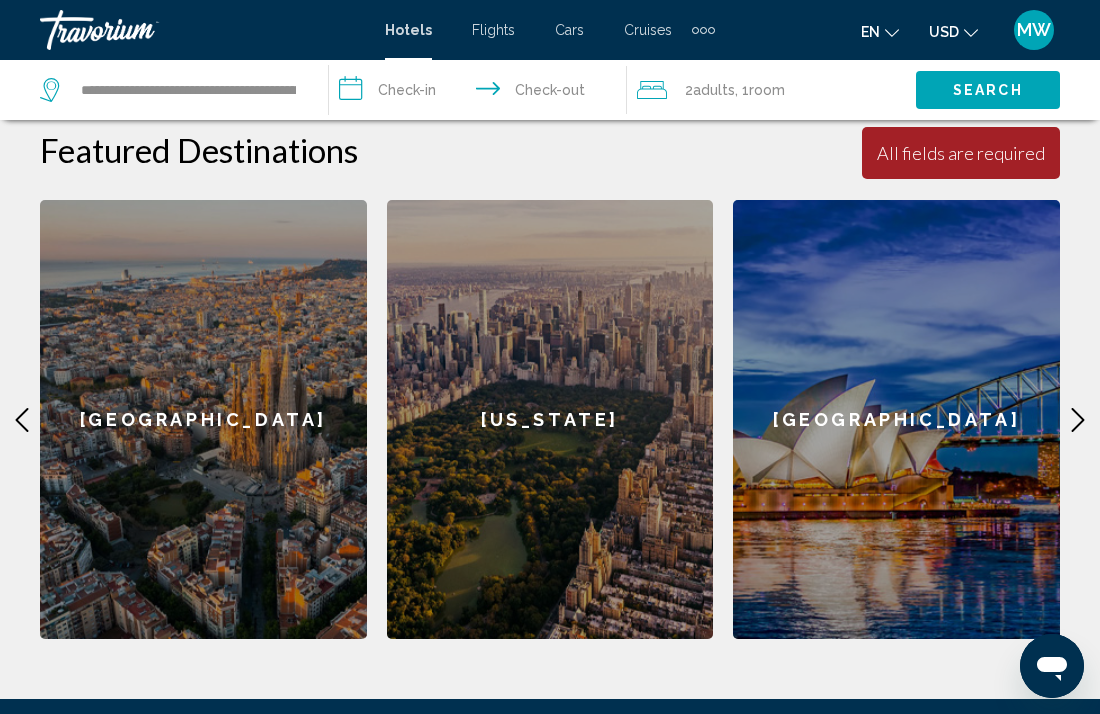 click on "Search" at bounding box center (988, 91) 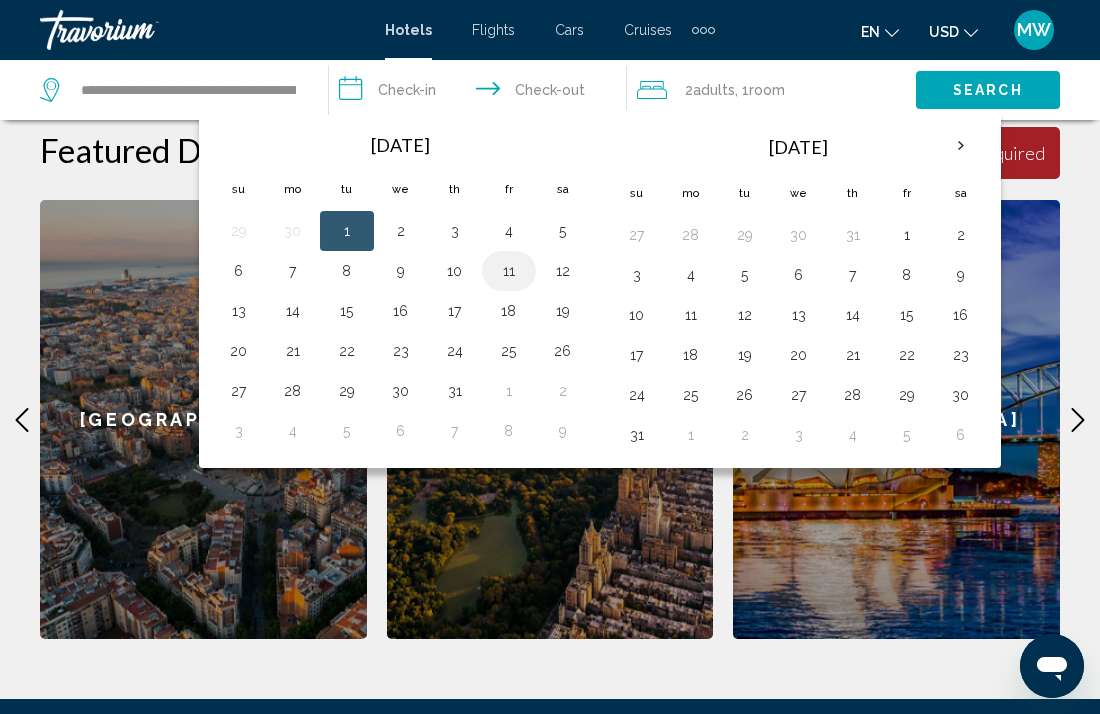 click on "11" at bounding box center (509, 271) 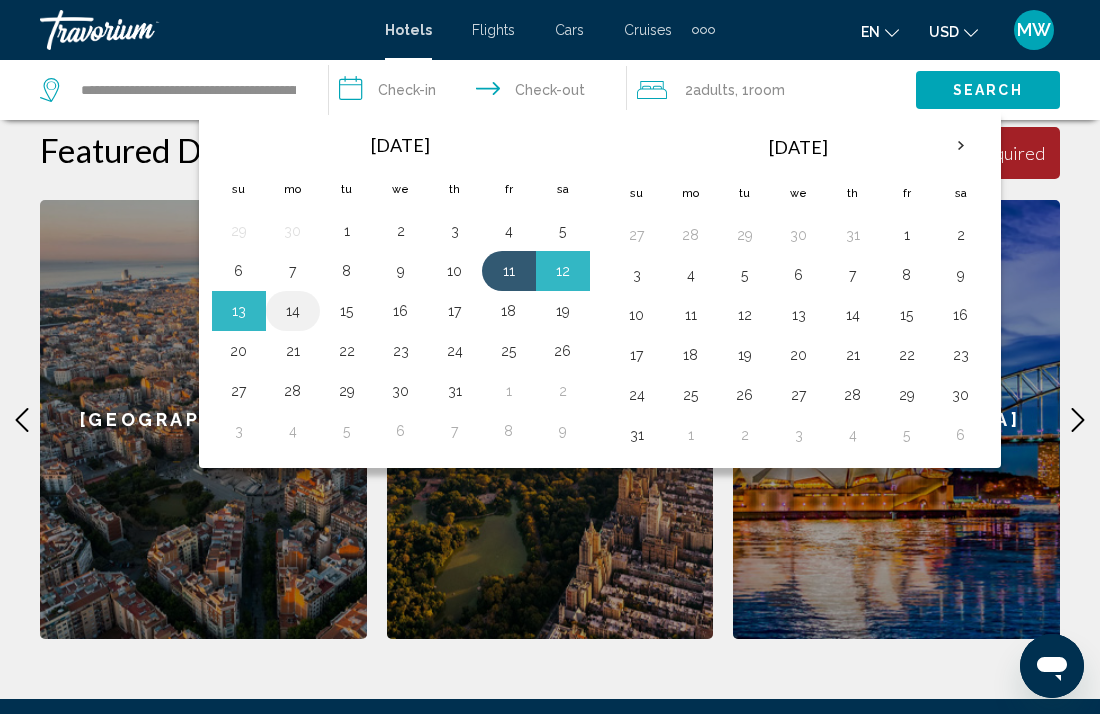 click on "14" at bounding box center [293, 311] 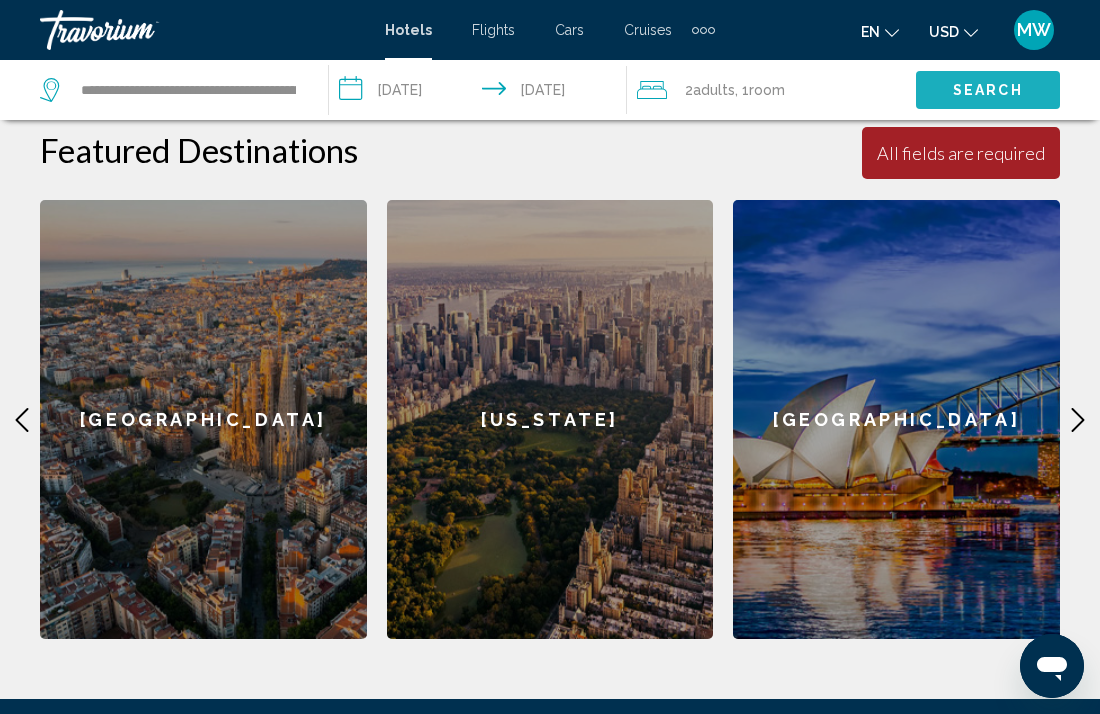 click on "Search" at bounding box center [988, 89] 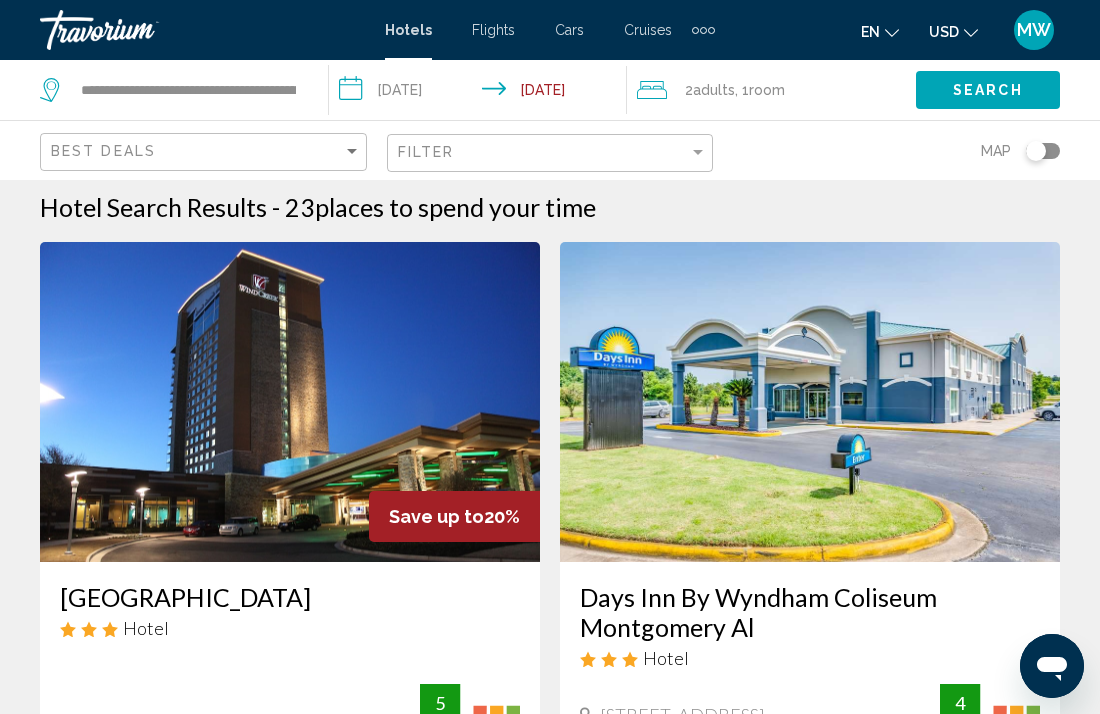 scroll, scrollTop: 0, scrollLeft: 0, axis: both 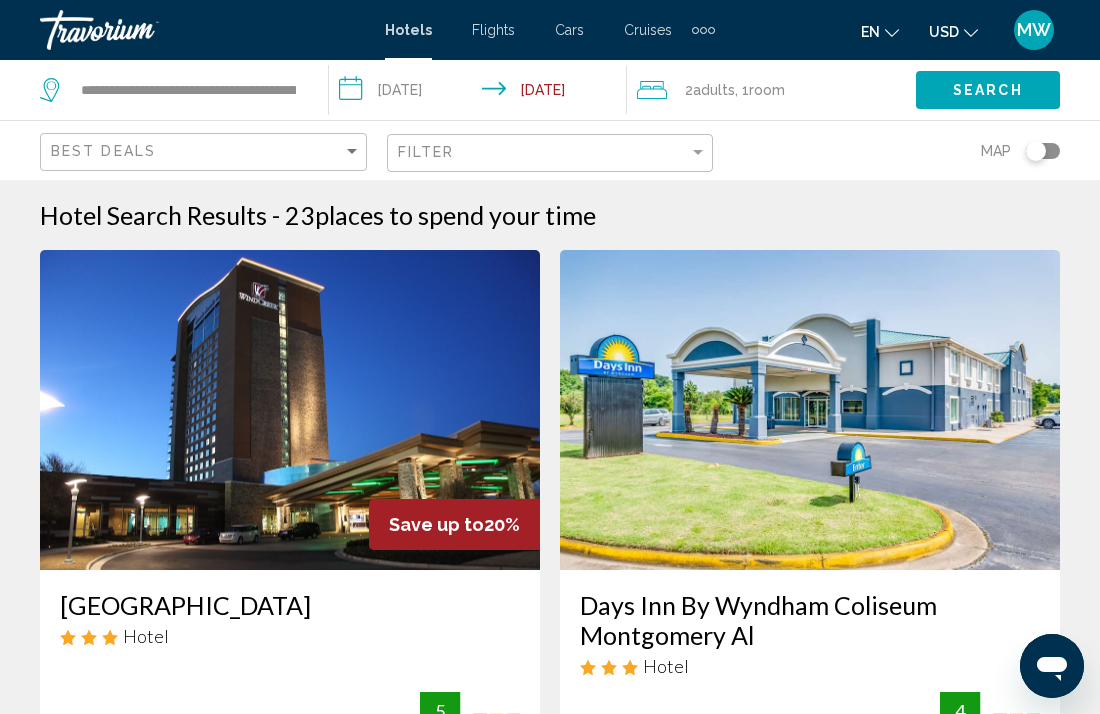 click on "**********" 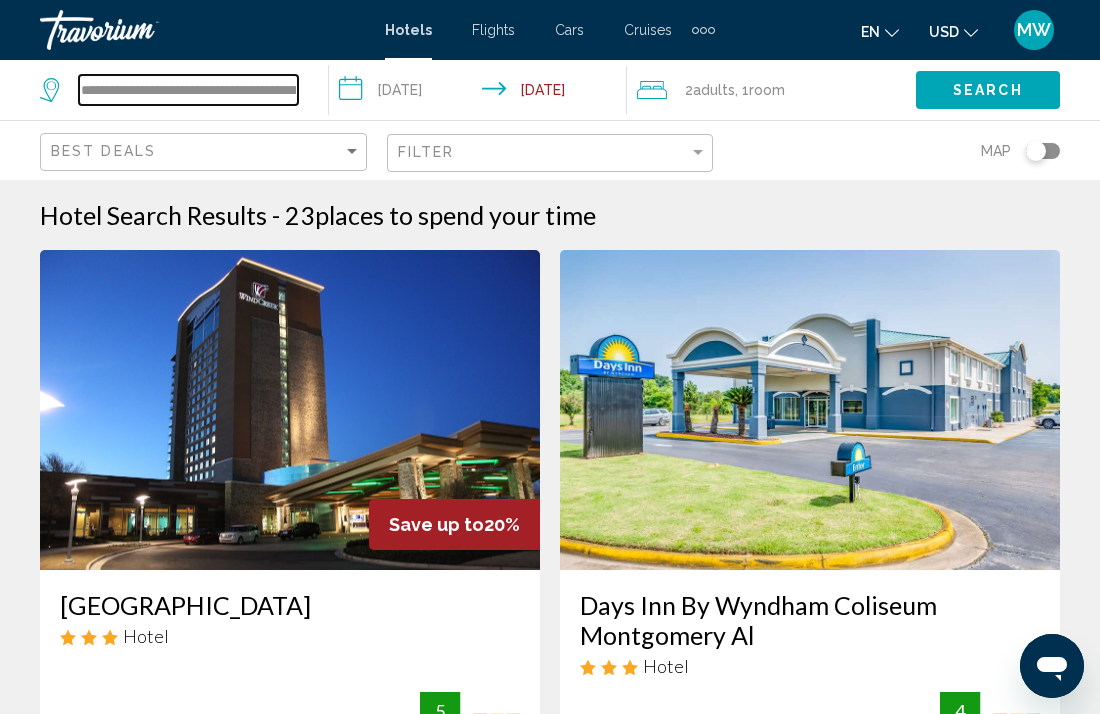 click on "**********" at bounding box center [188, 90] 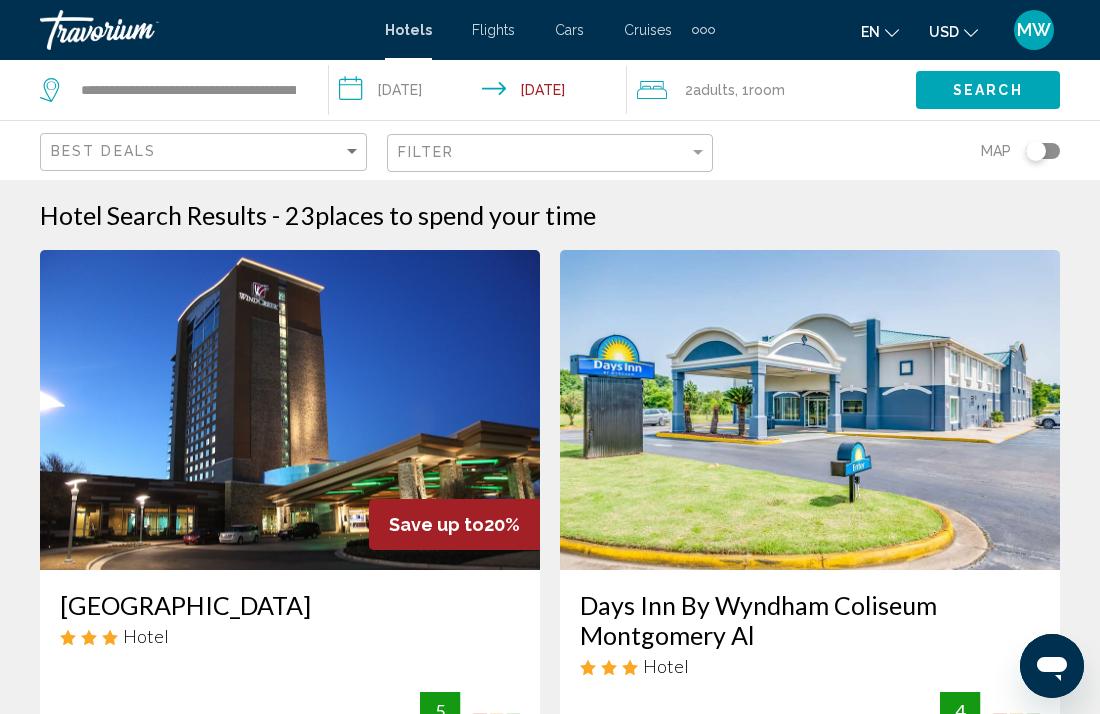 click on "**********" 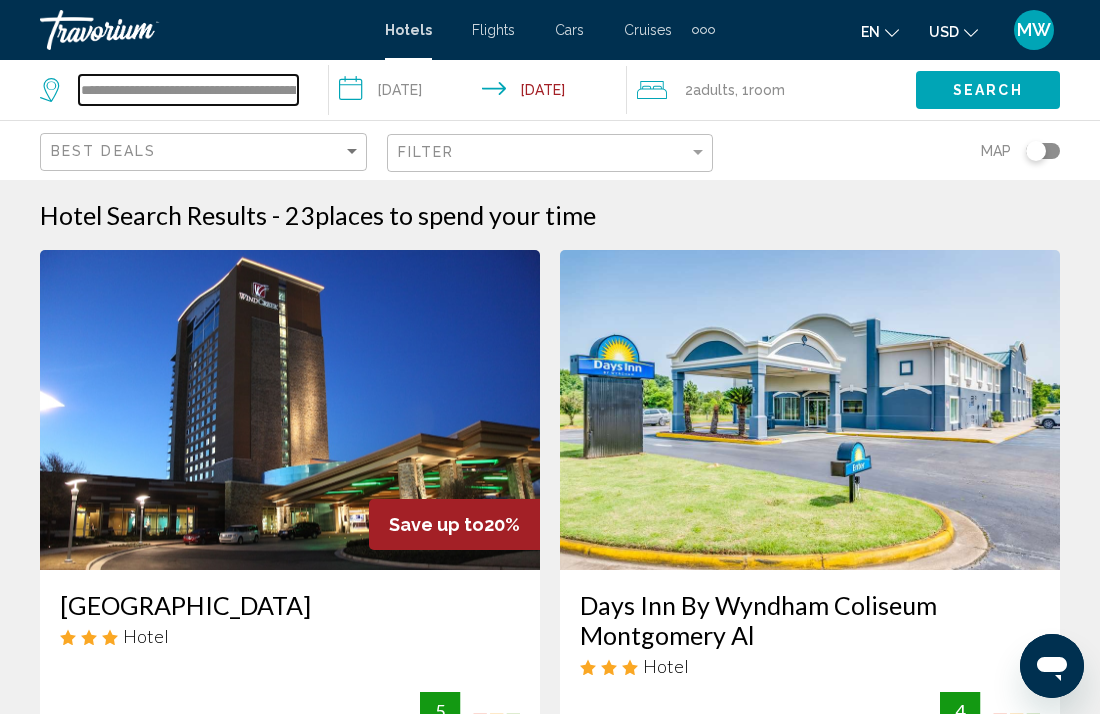 click on "**********" at bounding box center (188, 90) 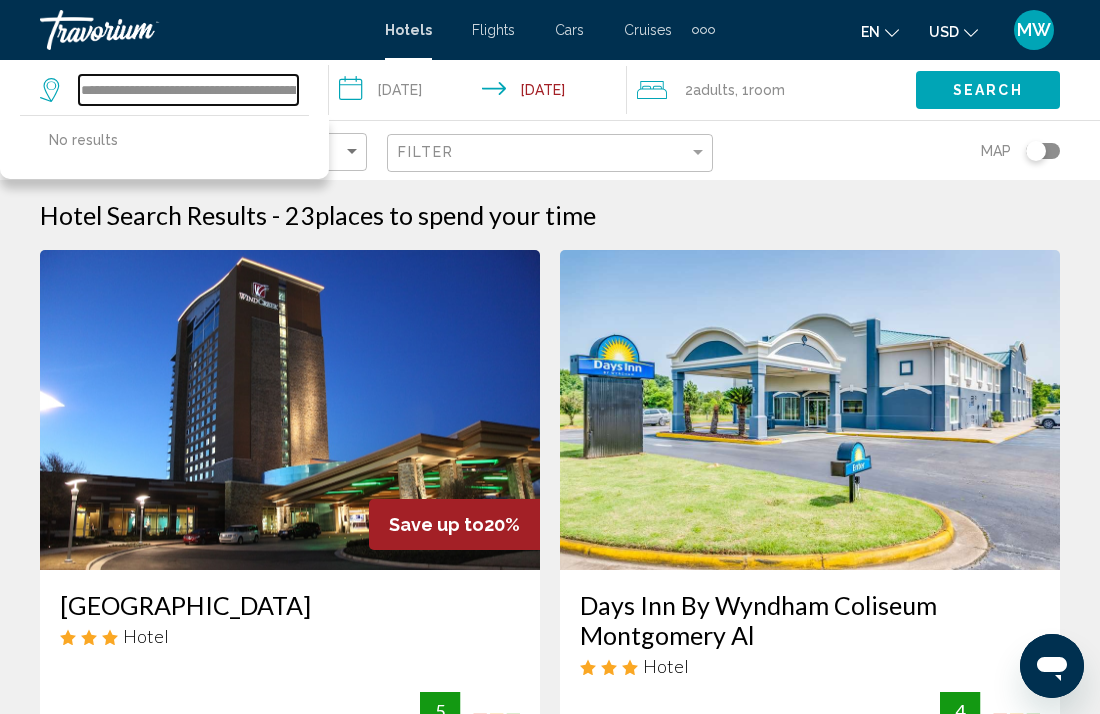 click on "**********" at bounding box center (188, 90) 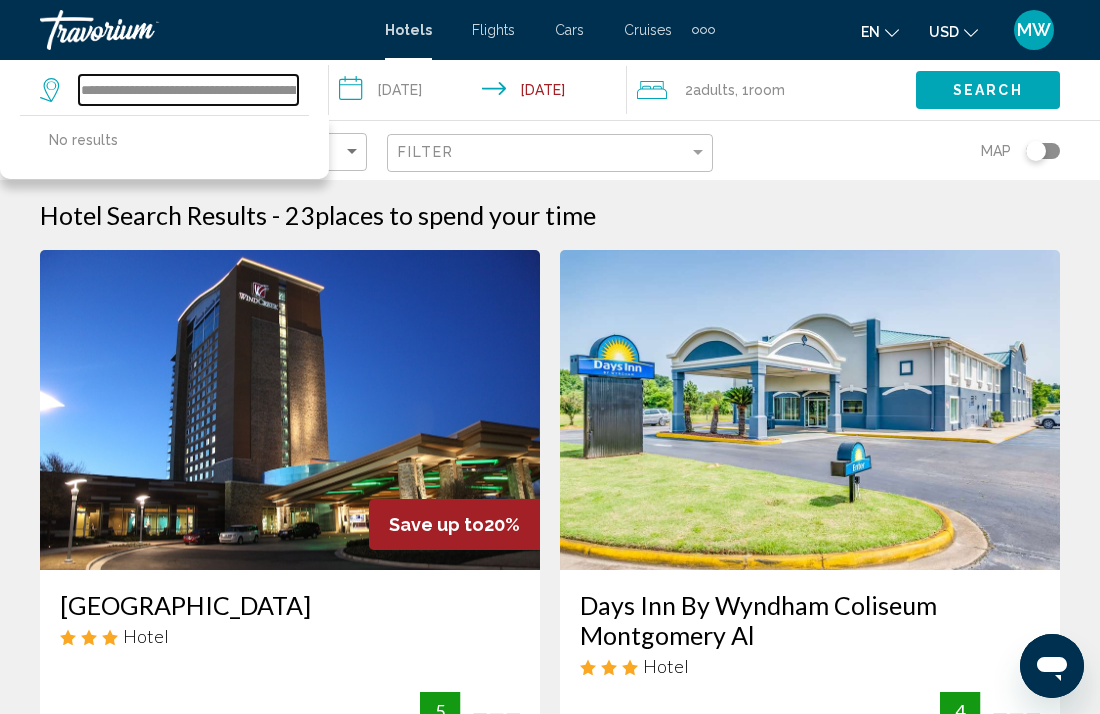 click on "**********" at bounding box center (188, 90) 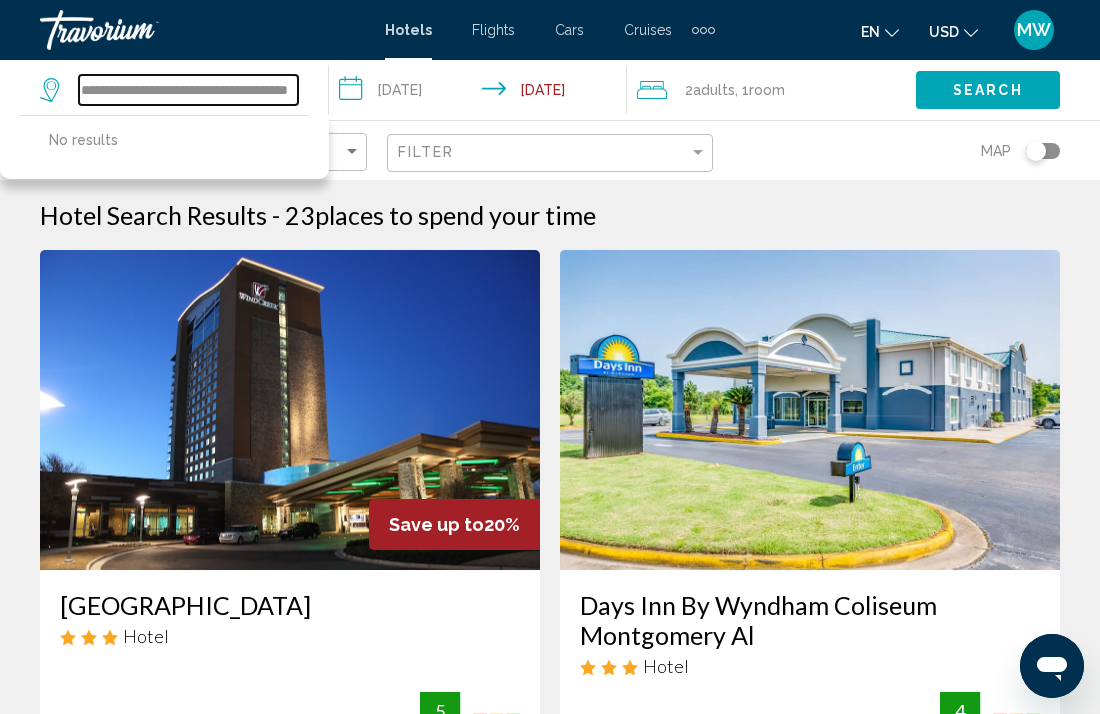 click on "**********" at bounding box center (188, 90) 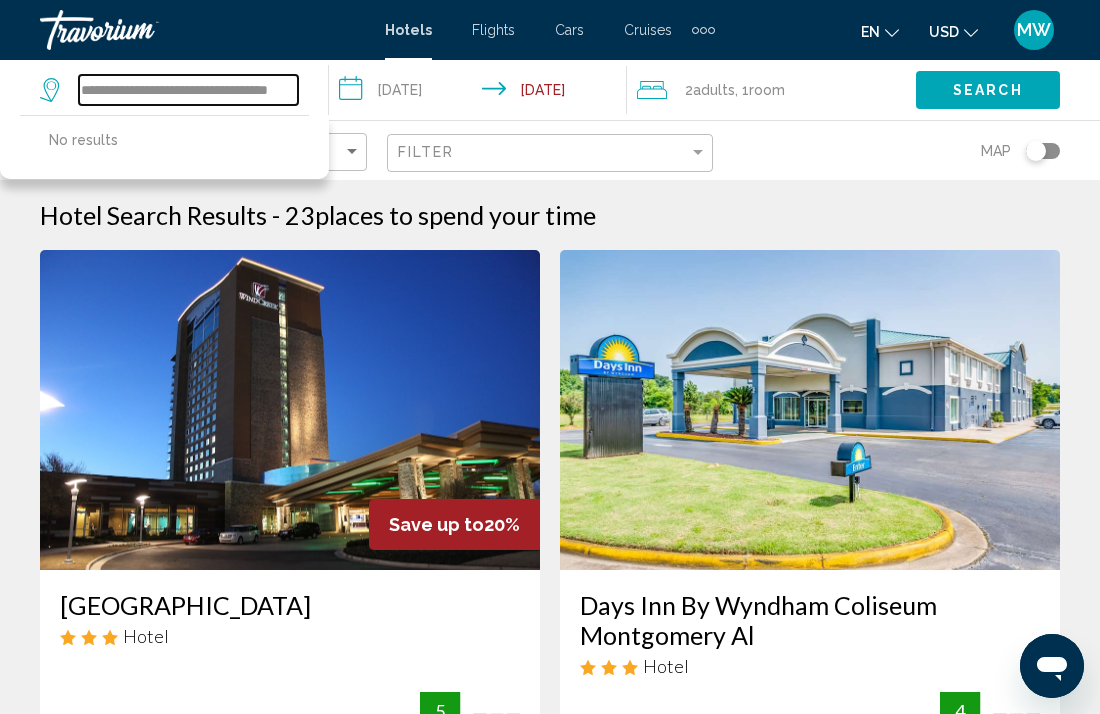 click on "**********" at bounding box center [188, 90] 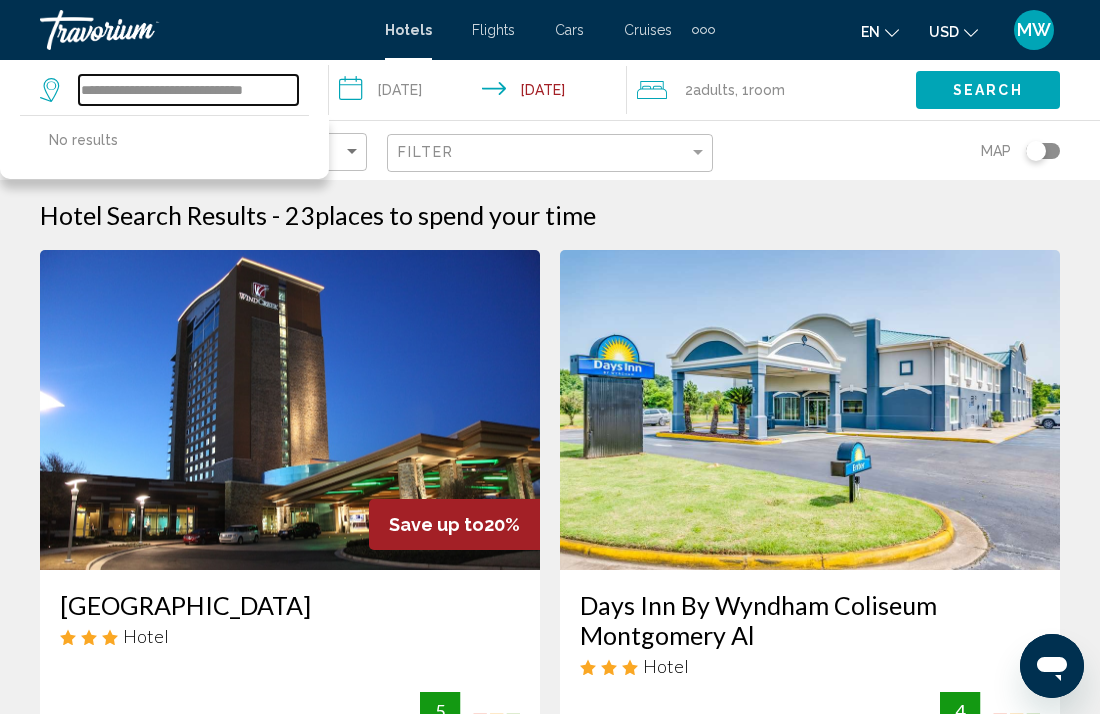 click on "**********" at bounding box center [188, 90] 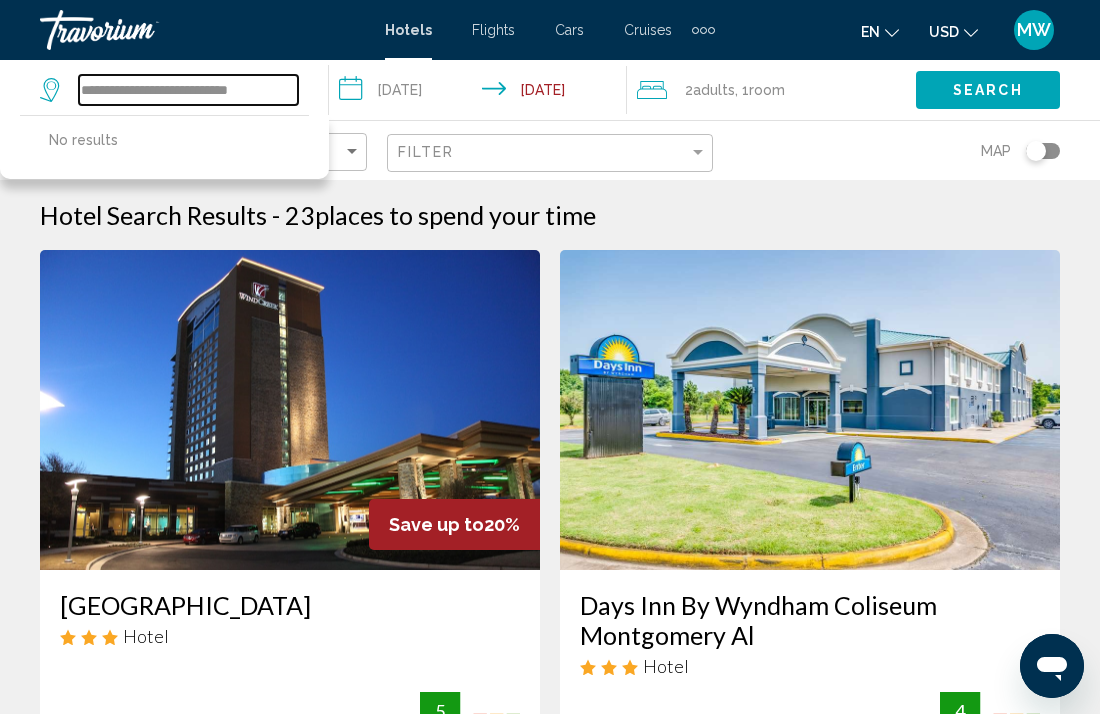 click on "**********" at bounding box center [188, 90] 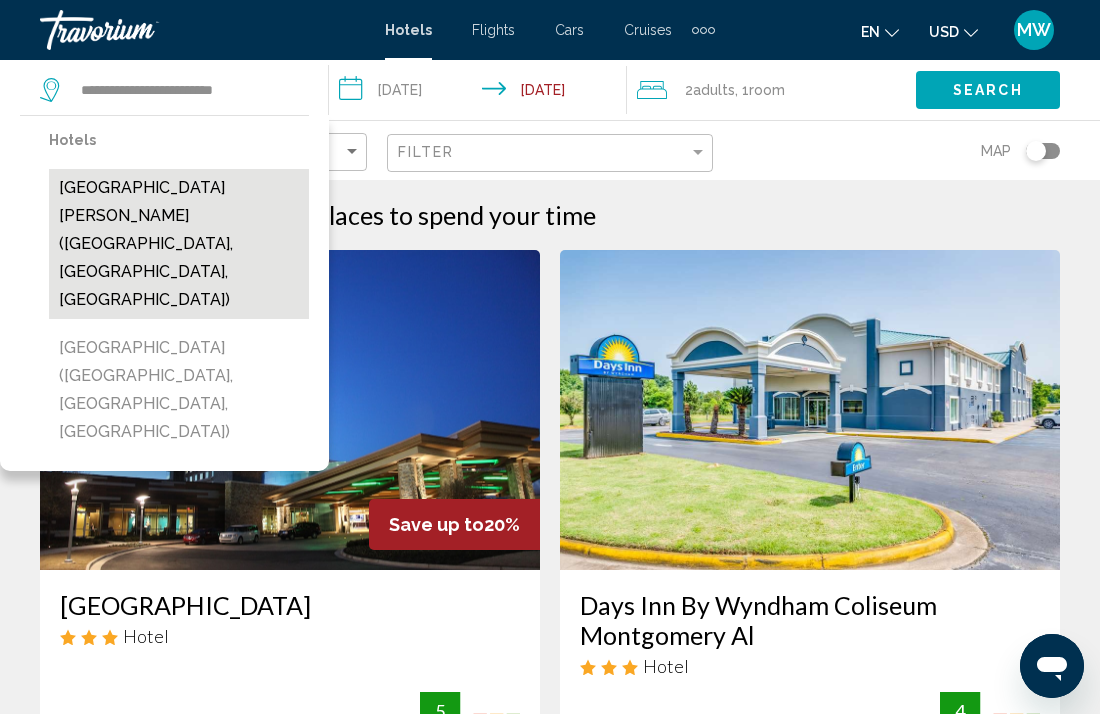 click on "[GEOGRAPHIC_DATA][PERSON_NAME] ([GEOGRAPHIC_DATA], [GEOGRAPHIC_DATA], [GEOGRAPHIC_DATA])" at bounding box center (179, 244) 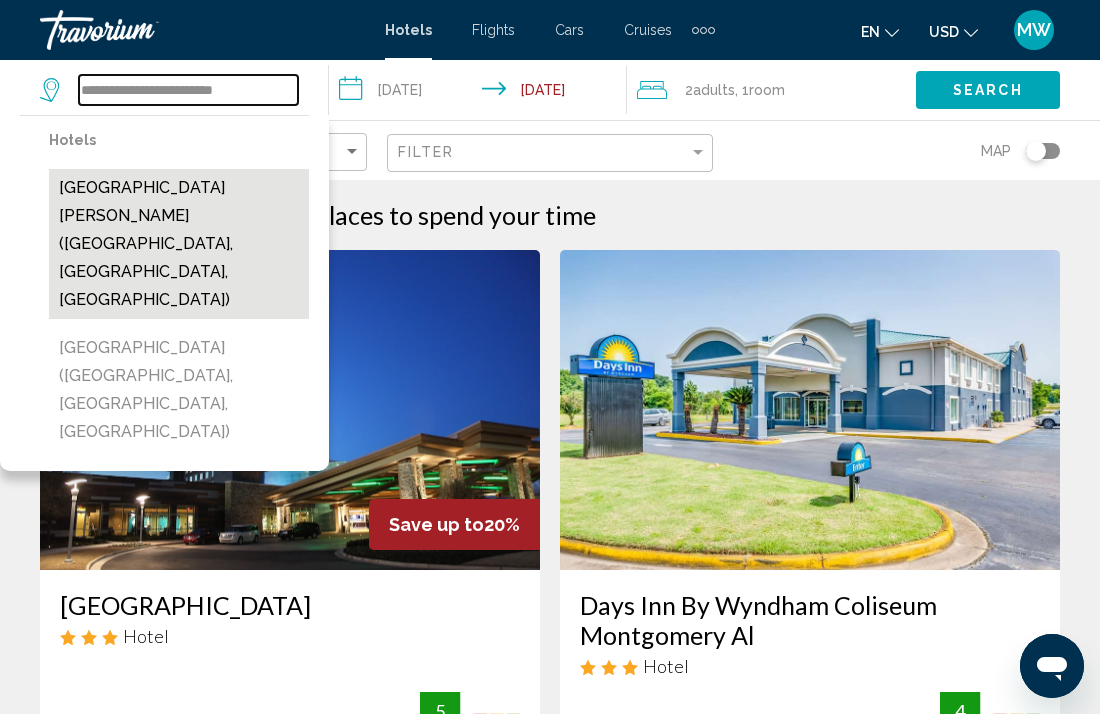 type on "**********" 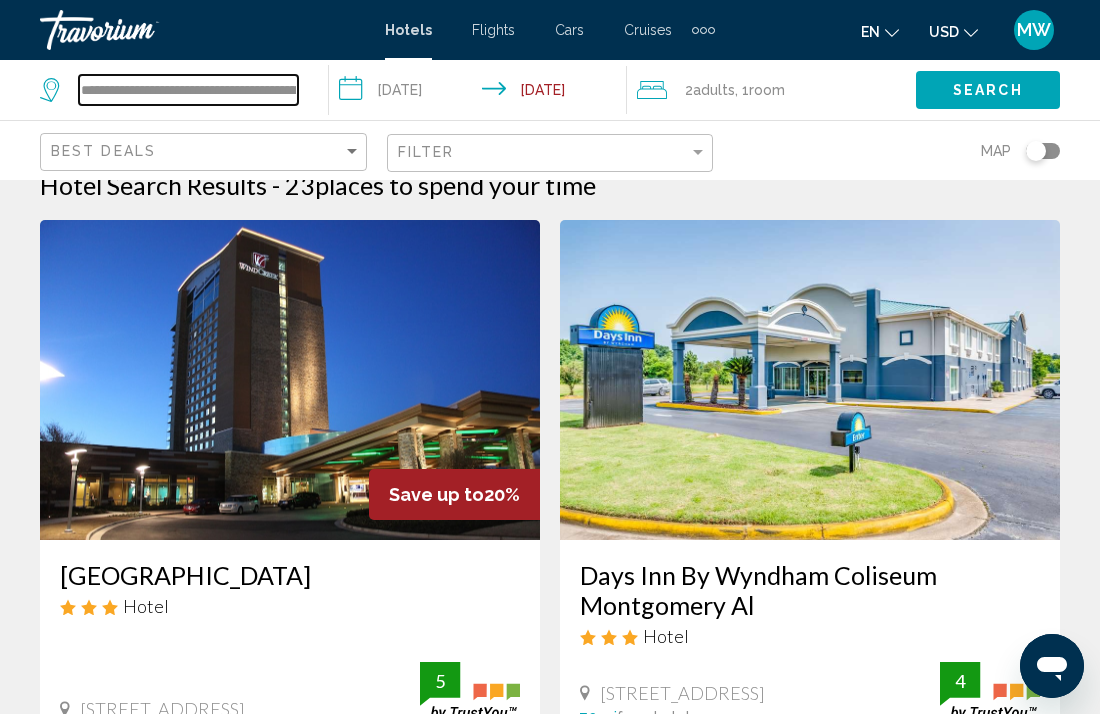 scroll, scrollTop: 0, scrollLeft: 0, axis: both 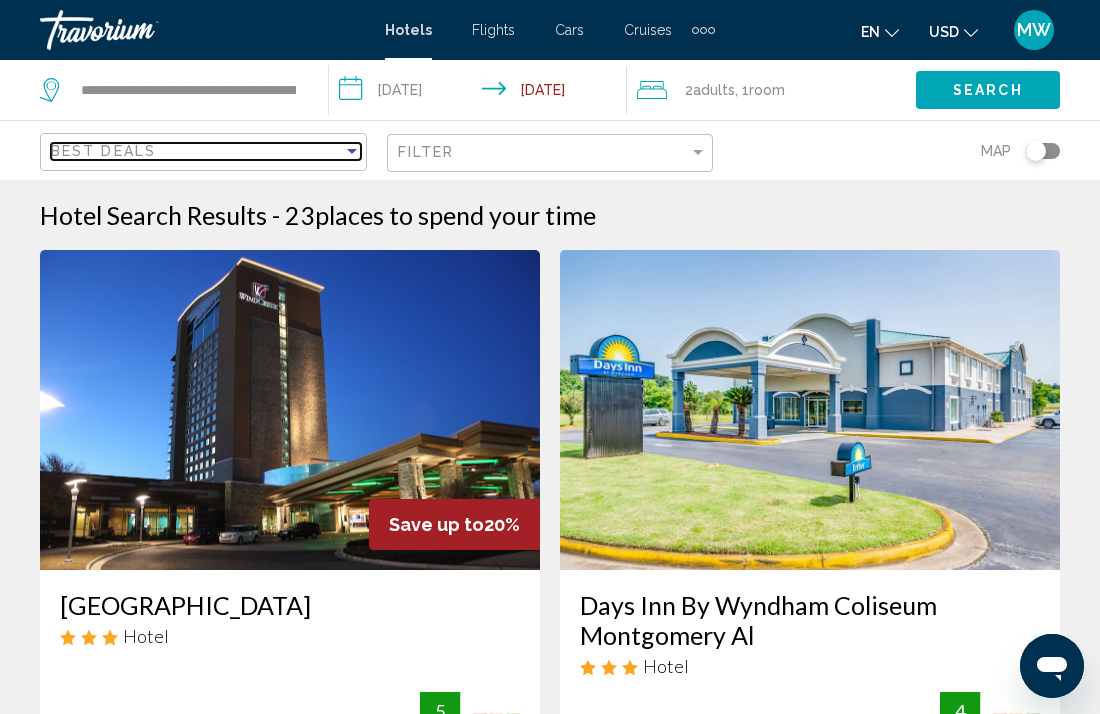 click at bounding box center [352, 151] 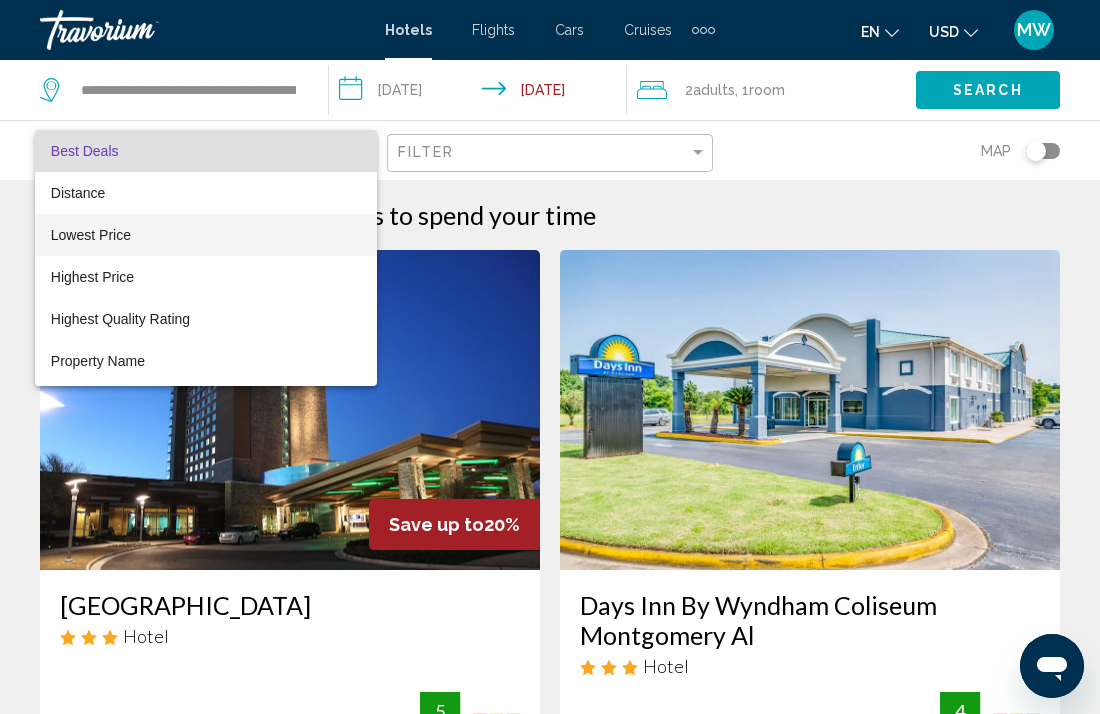 click on "Lowest Price" at bounding box center (91, 235) 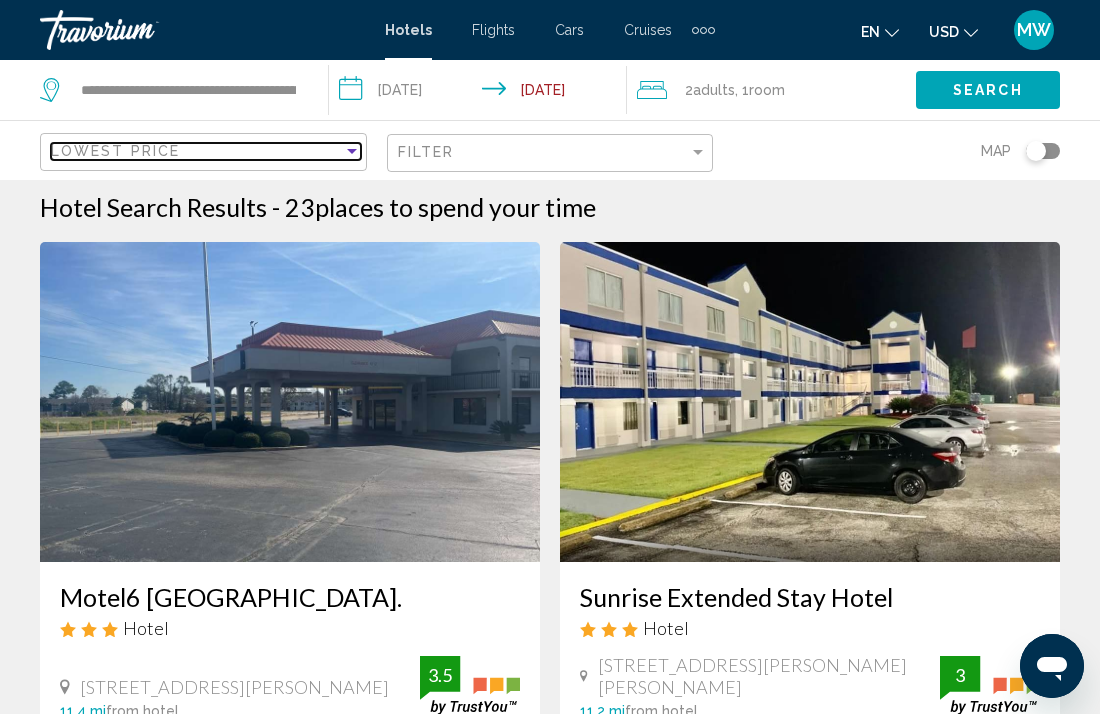 scroll, scrollTop: 0, scrollLeft: 0, axis: both 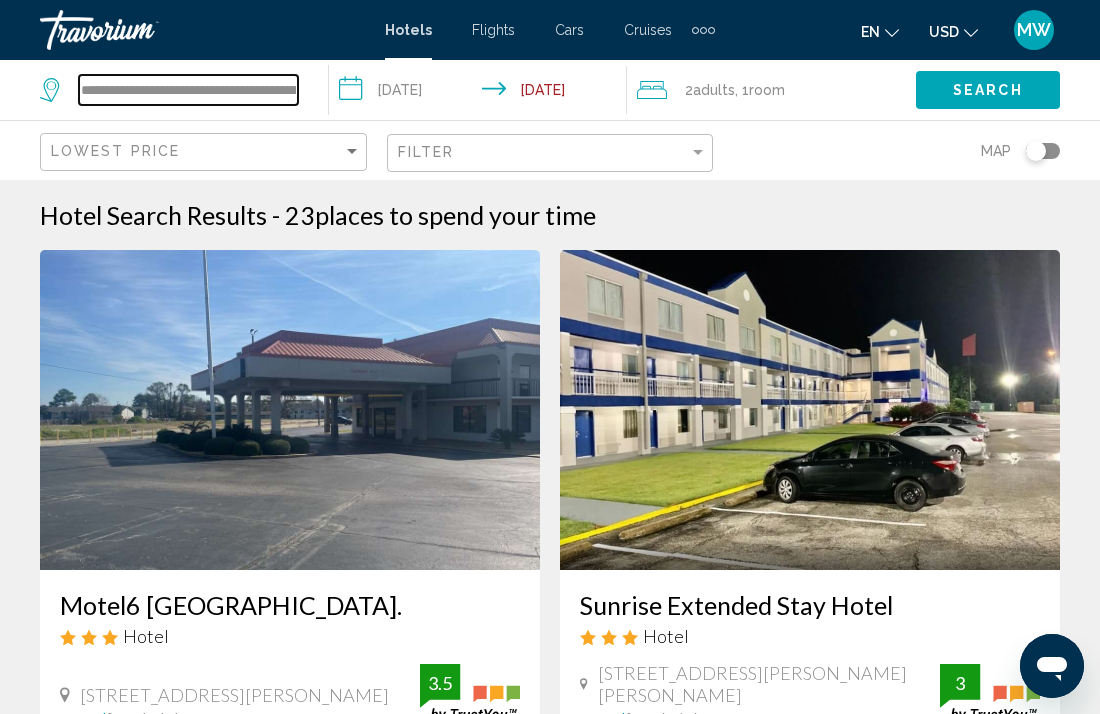 click on "**********" at bounding box center [188, 90] 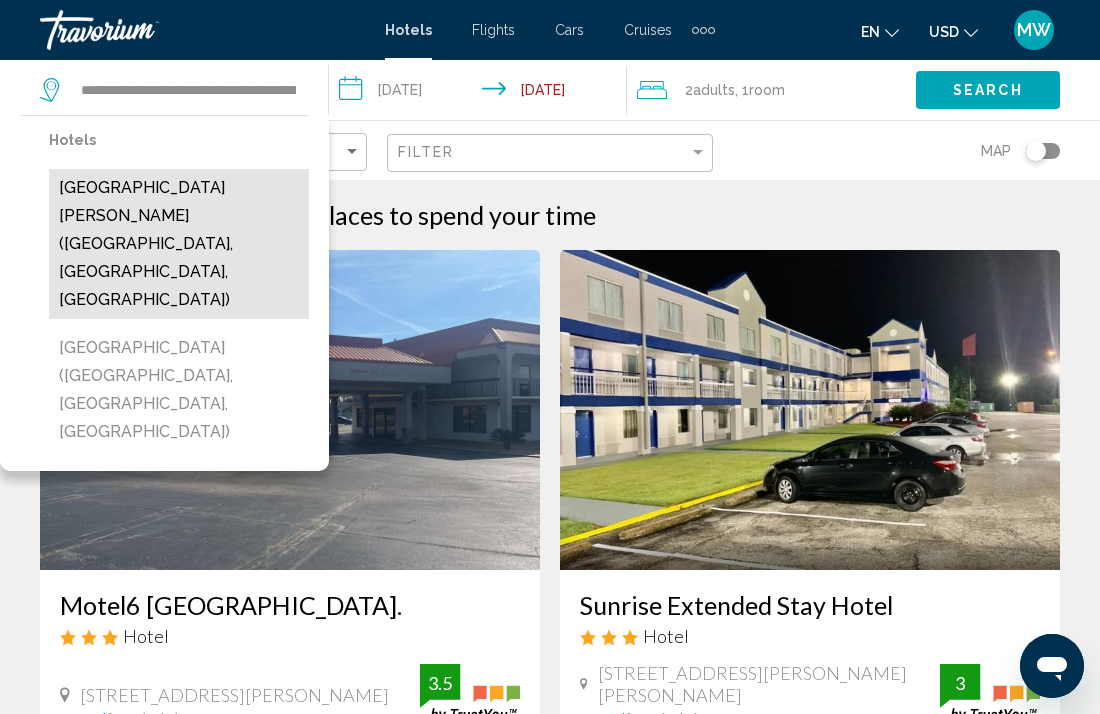 click on "[GEOGRAPHIC_DATA][PERSON_NAME] ([GEOGRAPHIC_DATA], [GEOGRAPHIC_DATA], [GEOGRAPHIC_DATA])" at bounding box center (179, 244) 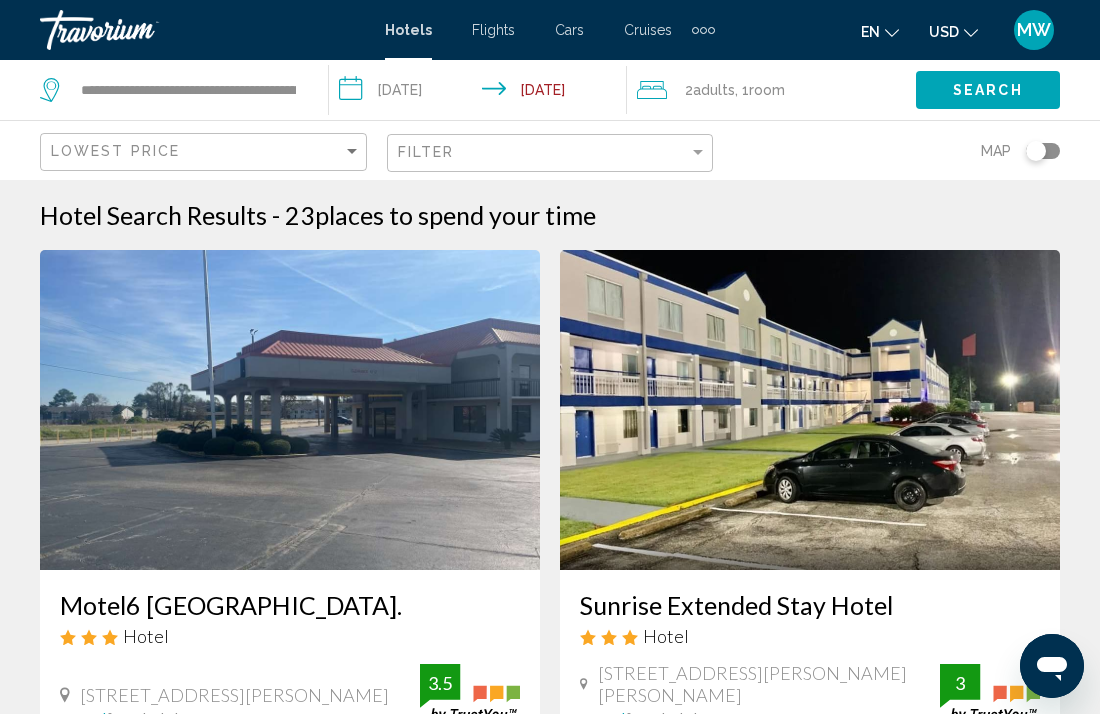 click on "Search" 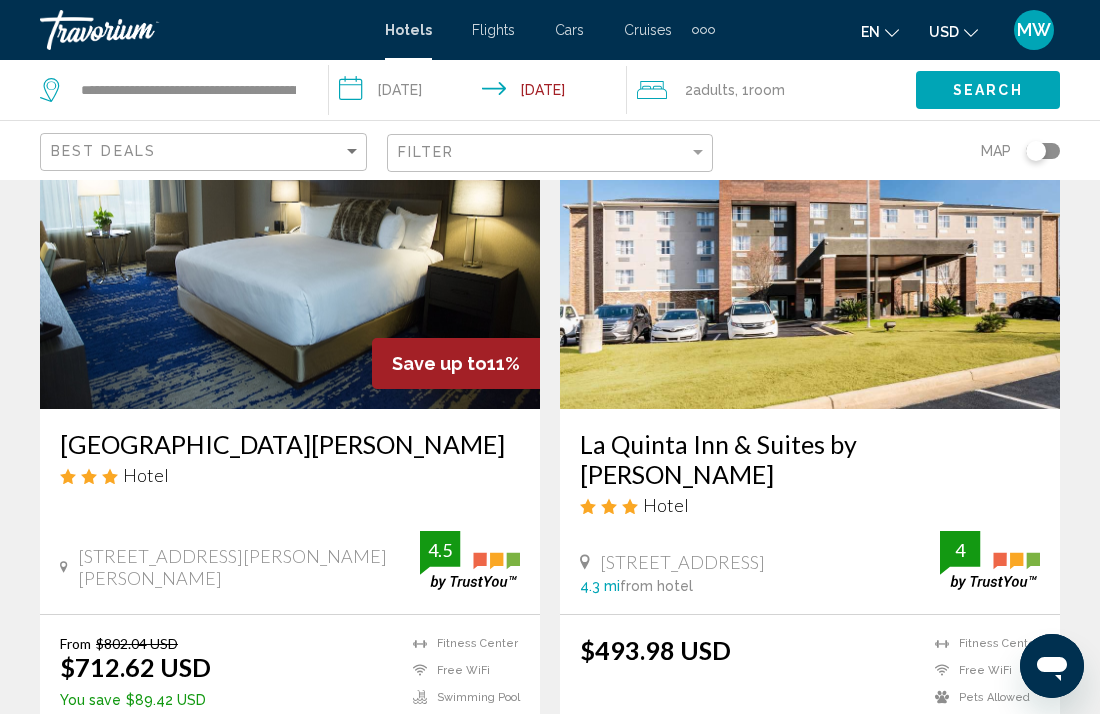 scroll, scrollTop: 178, scrollLeft: 0, axis: vertical 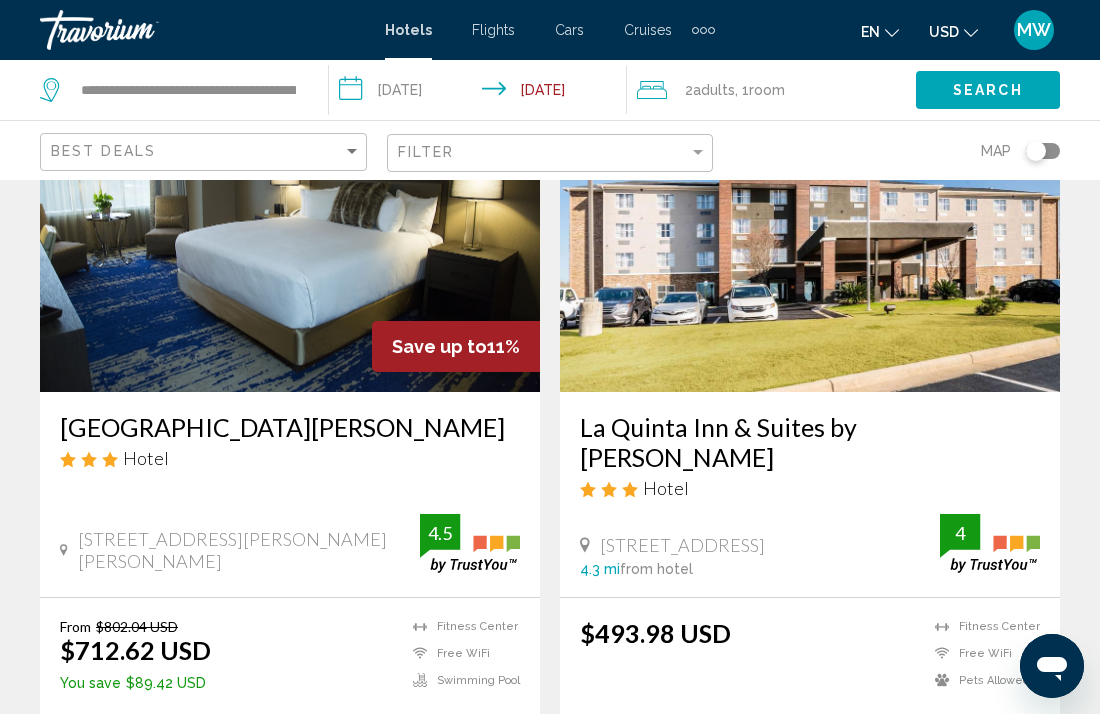 click on "**********" at bounding box center (482, 93) 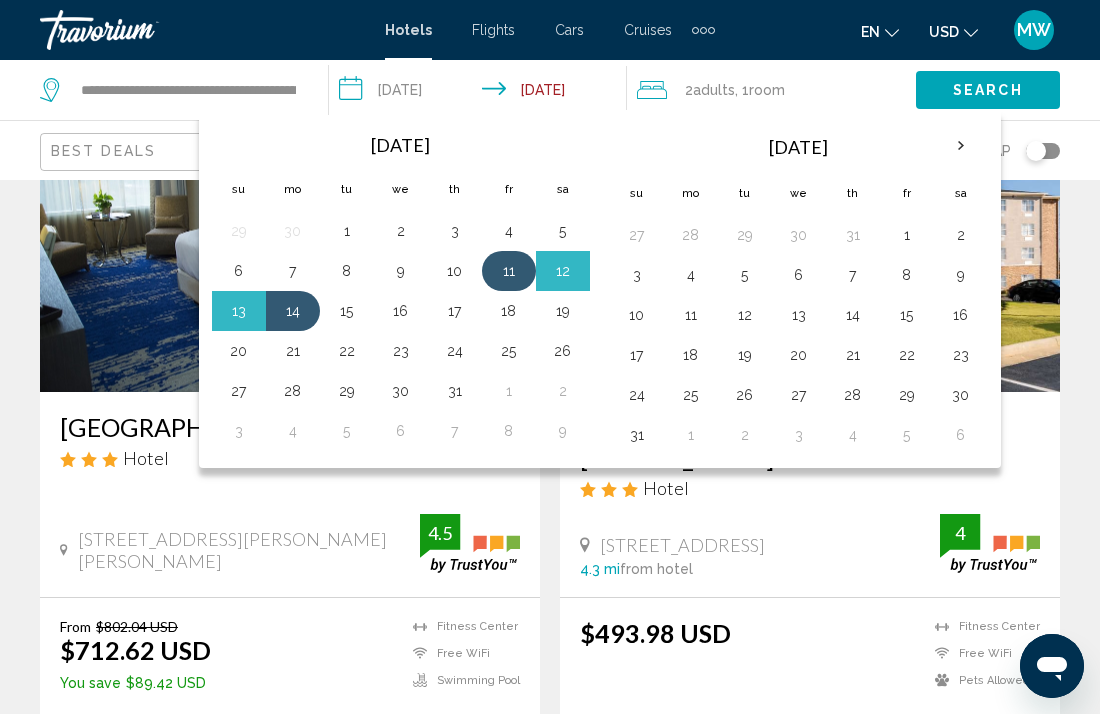click on "11" at bounding box center [509, 271] 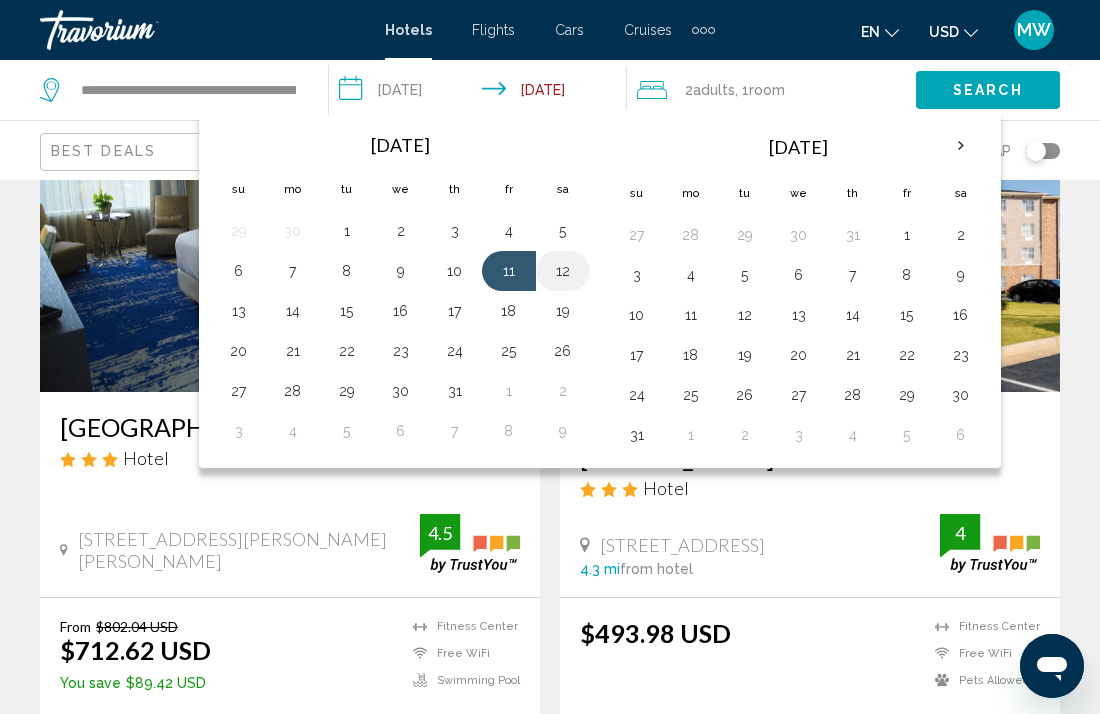 click on "12" at bounding box center [563, 271] 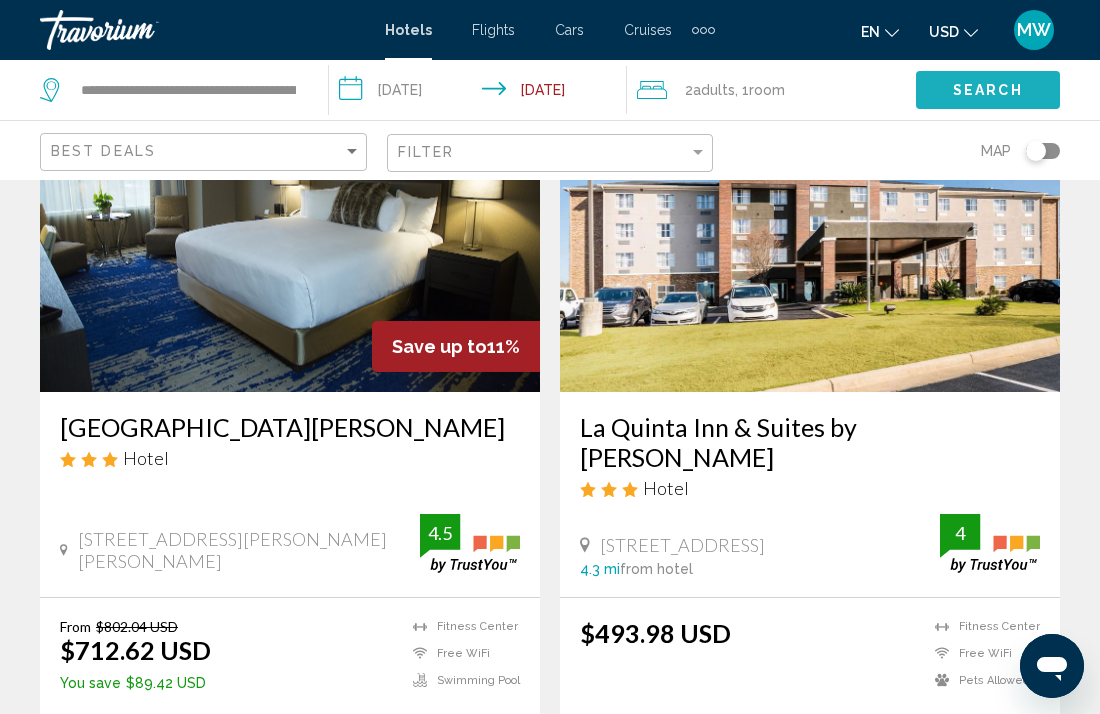 click on "Search" 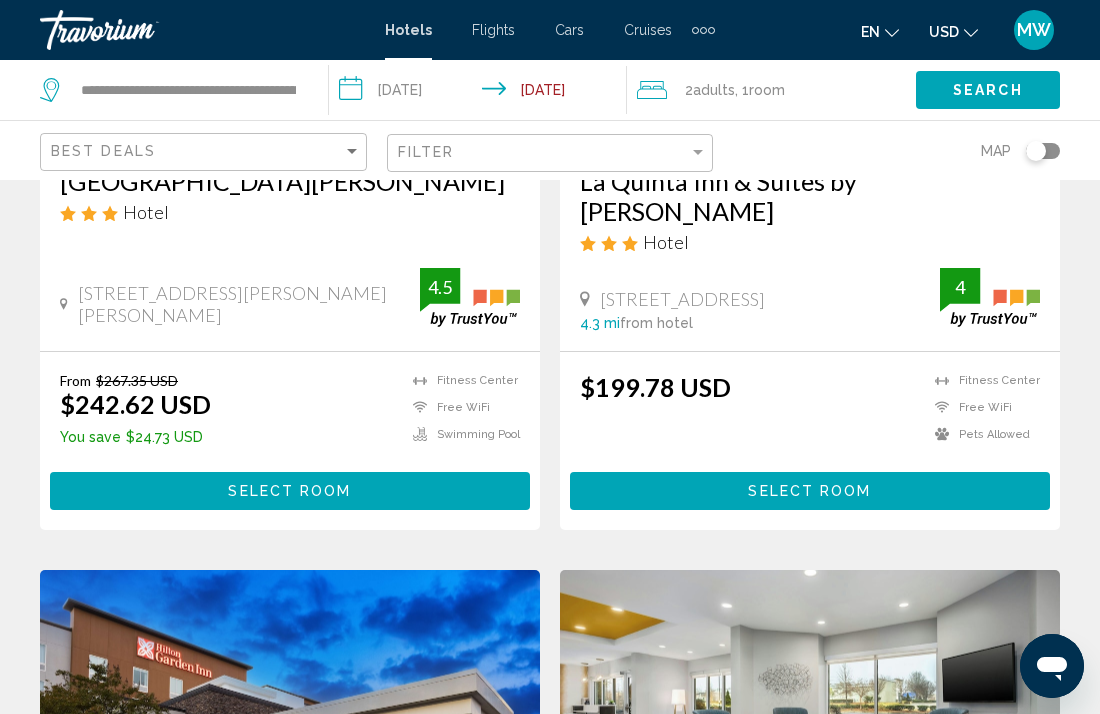 scroll, scrollTop: 427, scrollLeft: 0, axis: vertical 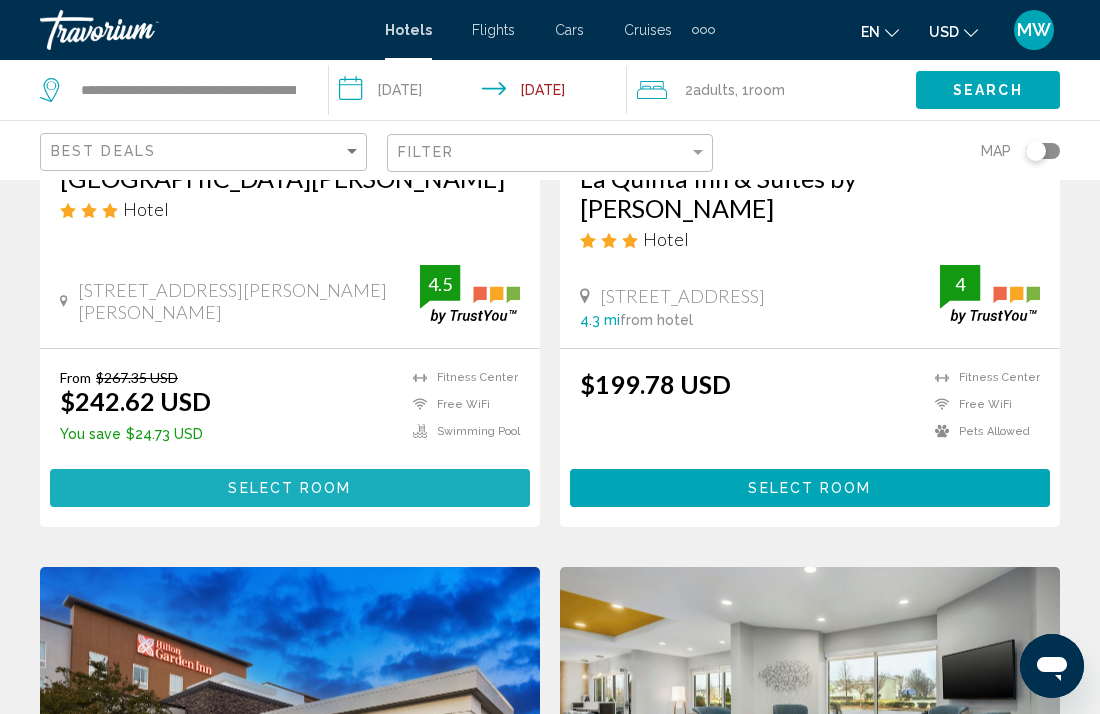 click on "Select Room" at bounding box center (289, 489) 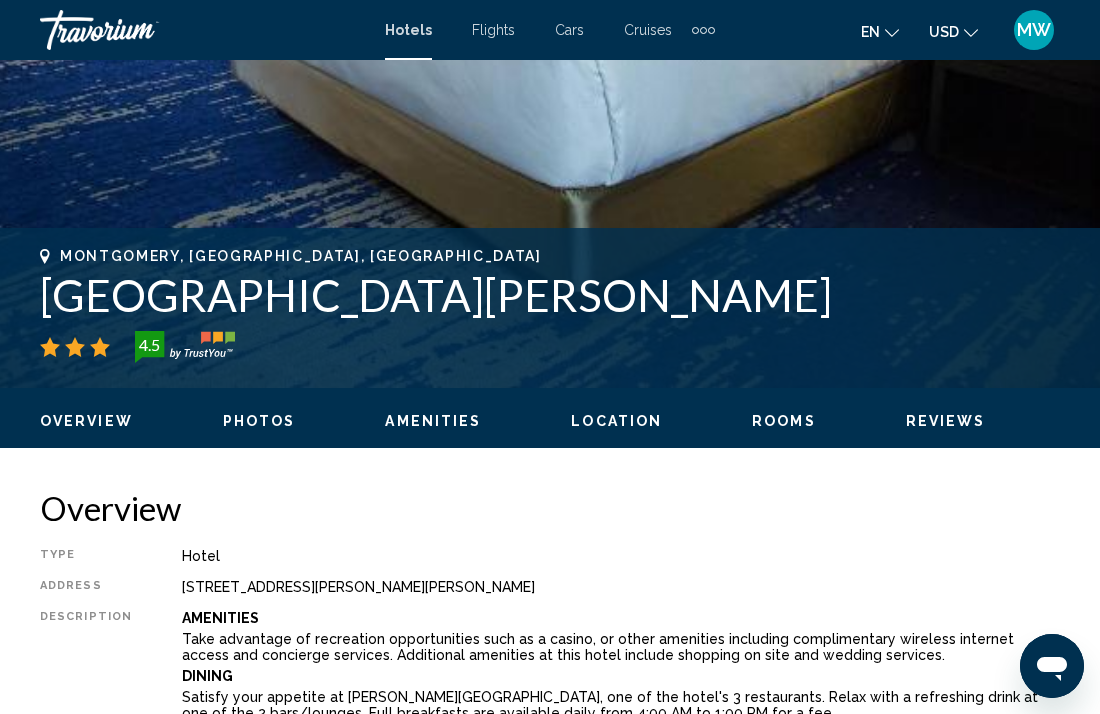 scroll, scrollTop: 619, scrollLeft: 0, axis: vertical 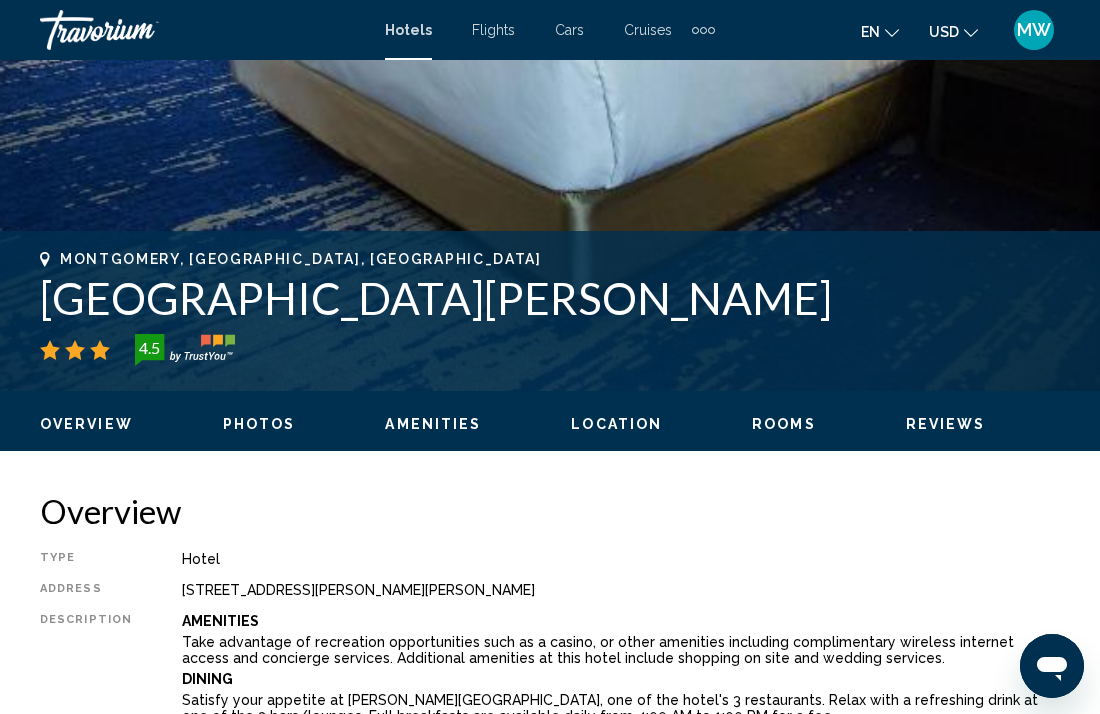 click on "Rooms" at bounding box center [784, 424] 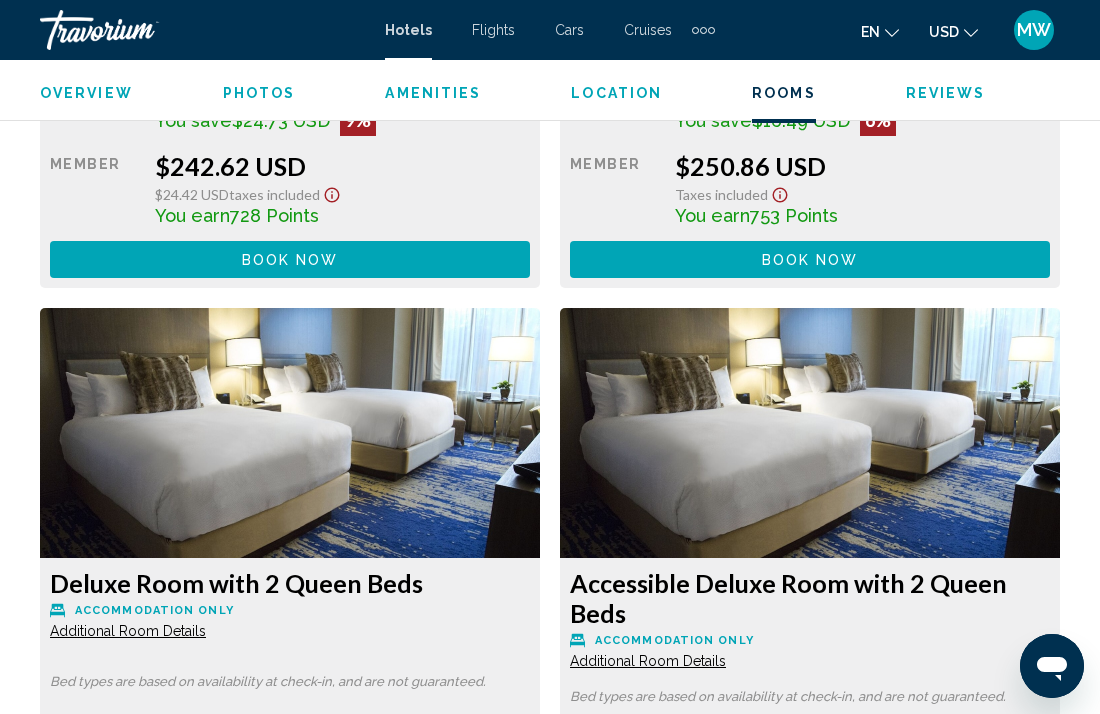 scroll, scrollTop: 3551, scrollLeft: 0, axis: vertical 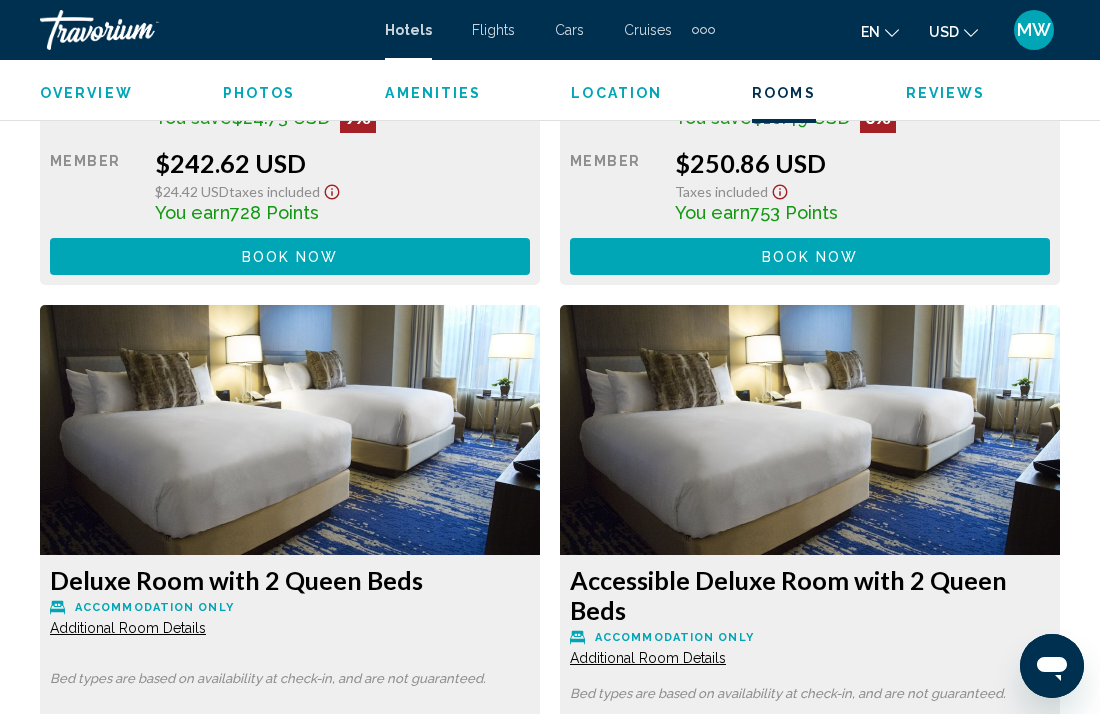 click at bounding box center [290, -244] 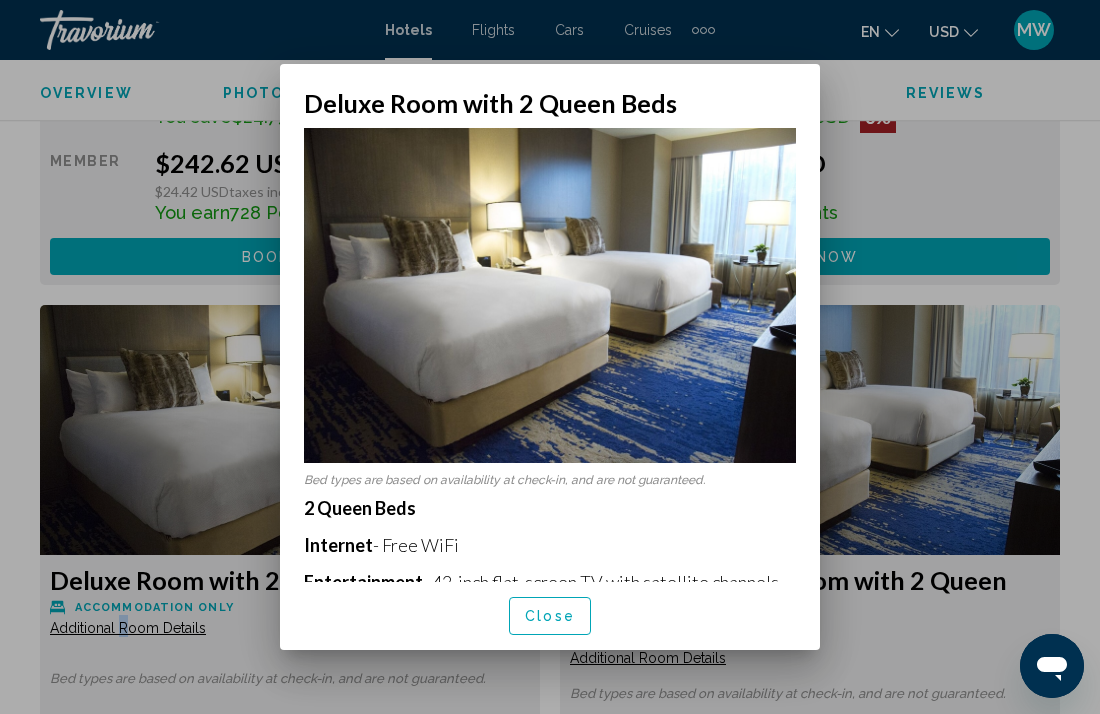 scroll, scrollTop: 0, scrollLeft: 0, axis: both 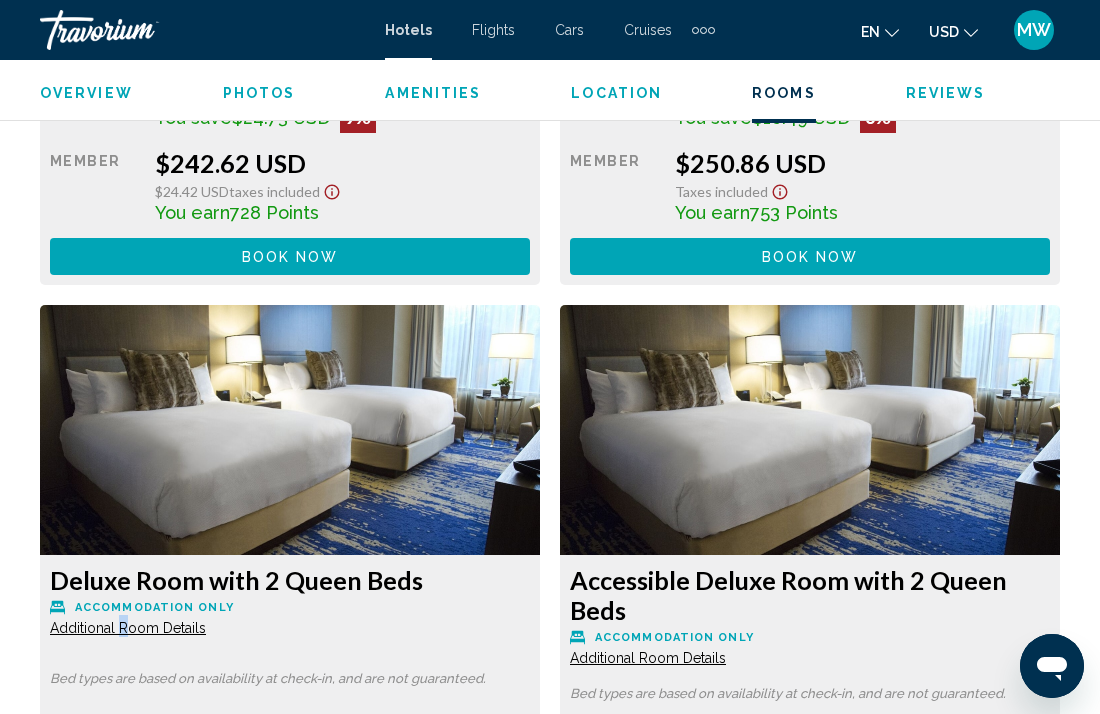 click on "Deluxe Room with 2 Queen Beds
Accommodation Only Additional Room Details Bed types are based on availability at check-in, and are not guaranteed.
Refundable
Non-refundable
Non-refundable
Important Information Retail  $267.35 USD  You save  $7.21 USD  3%  when you redeem    Member  $260.14 USD  $26.06 USD  Taxes included
You earn  780  Points  Book now No longer available" at bounding box center (290, 83) 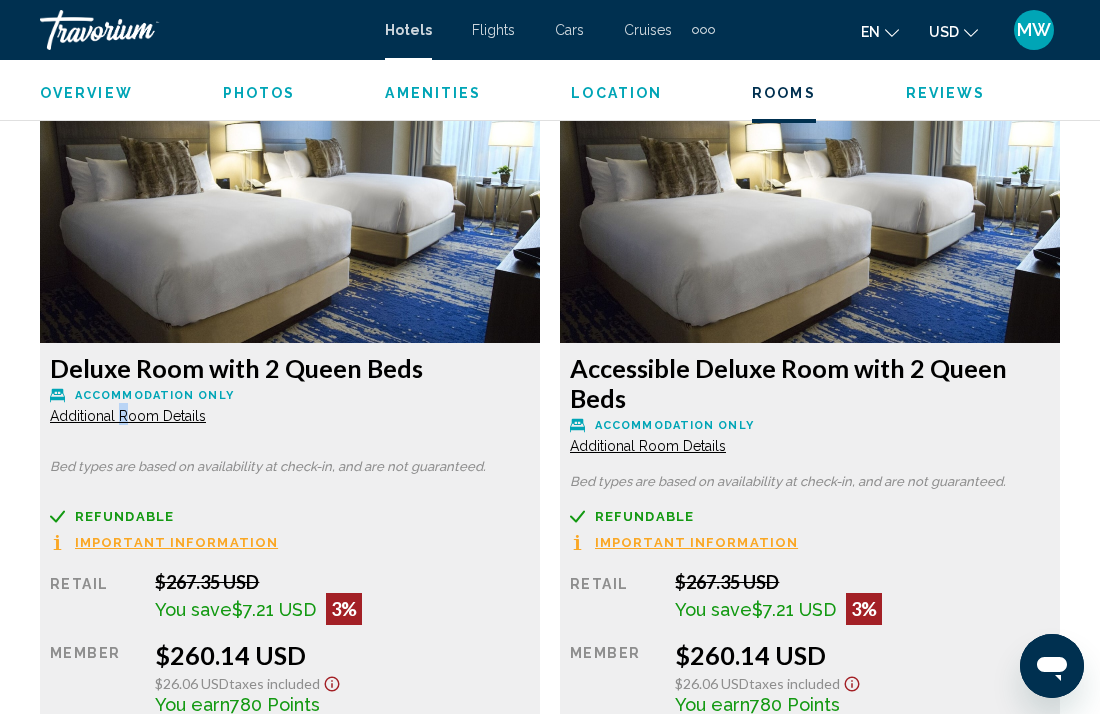 scroll, scrollTop: 3748, scrollLeft: 0, axis: vertical 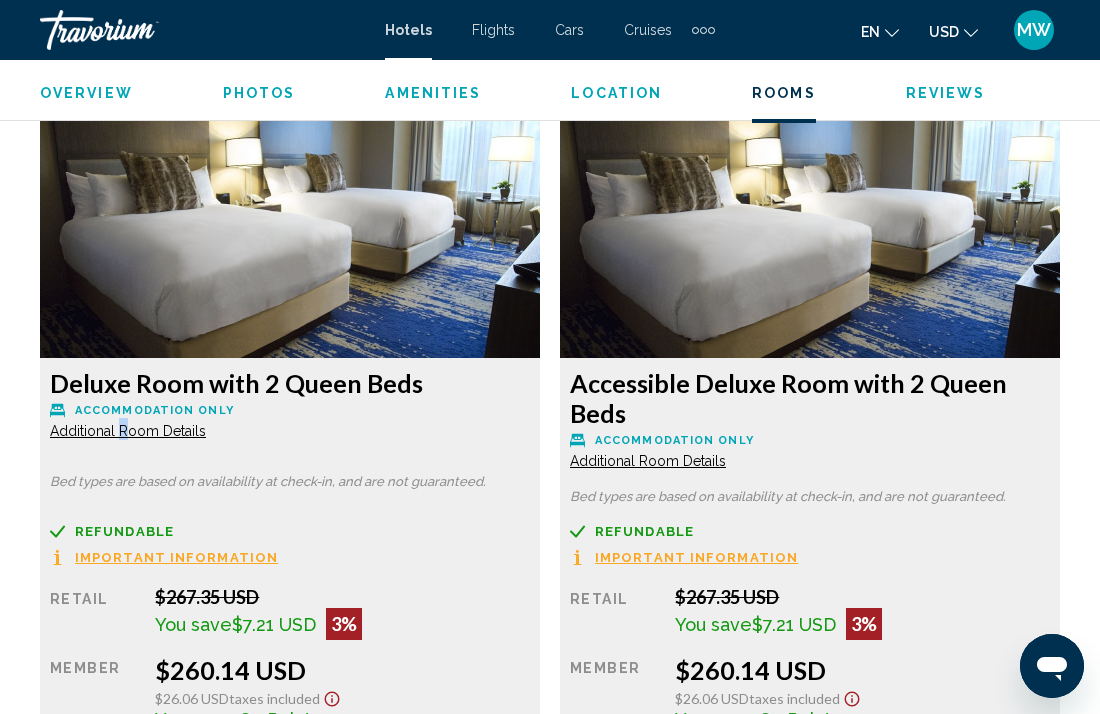 click on "Additional Room Details" at bounding box center (128, -243) 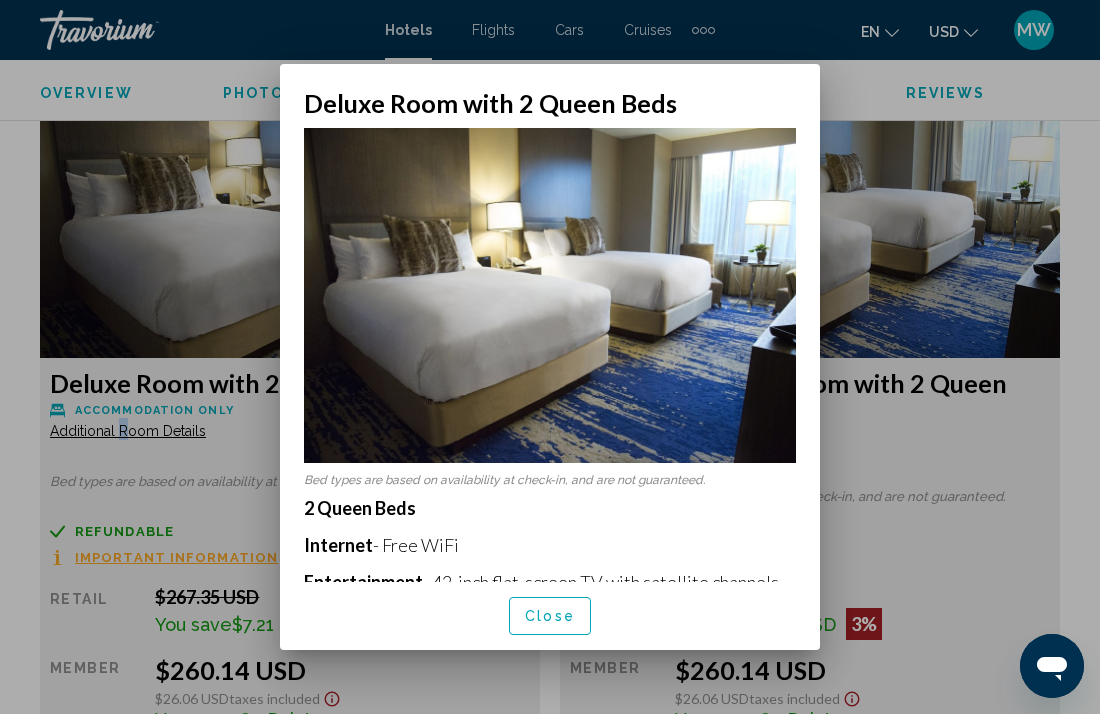 click at bounding box center [550, 357] 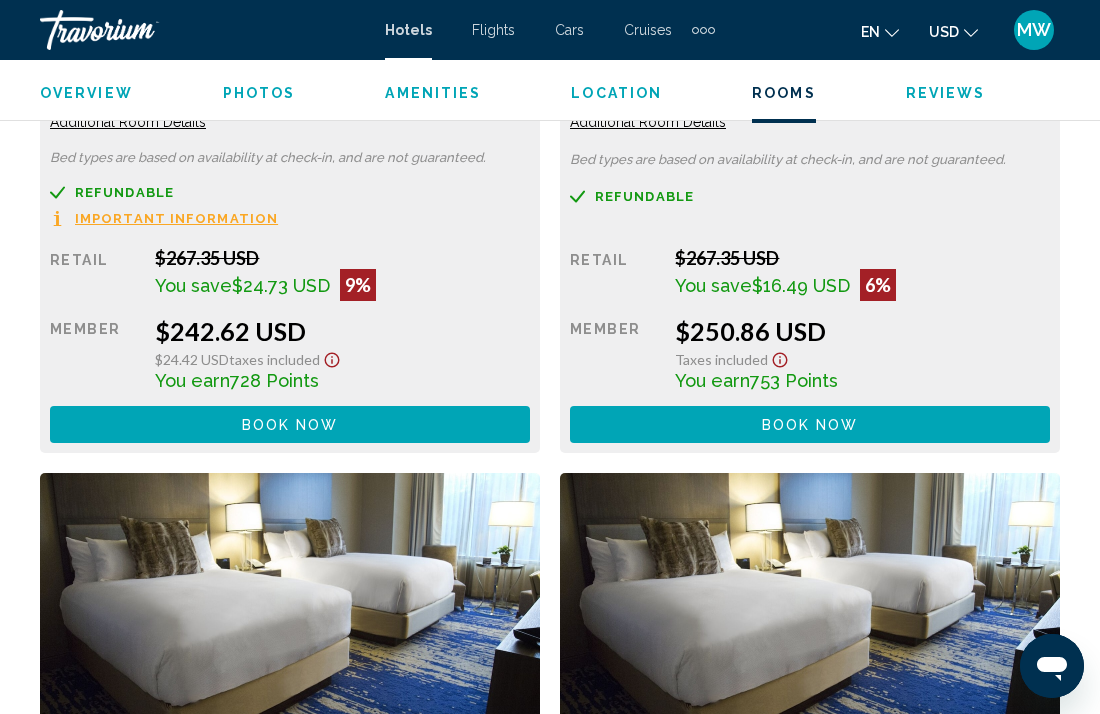 scroll, scrollTop: 3339, scrollLeft: 0, axis: vertical 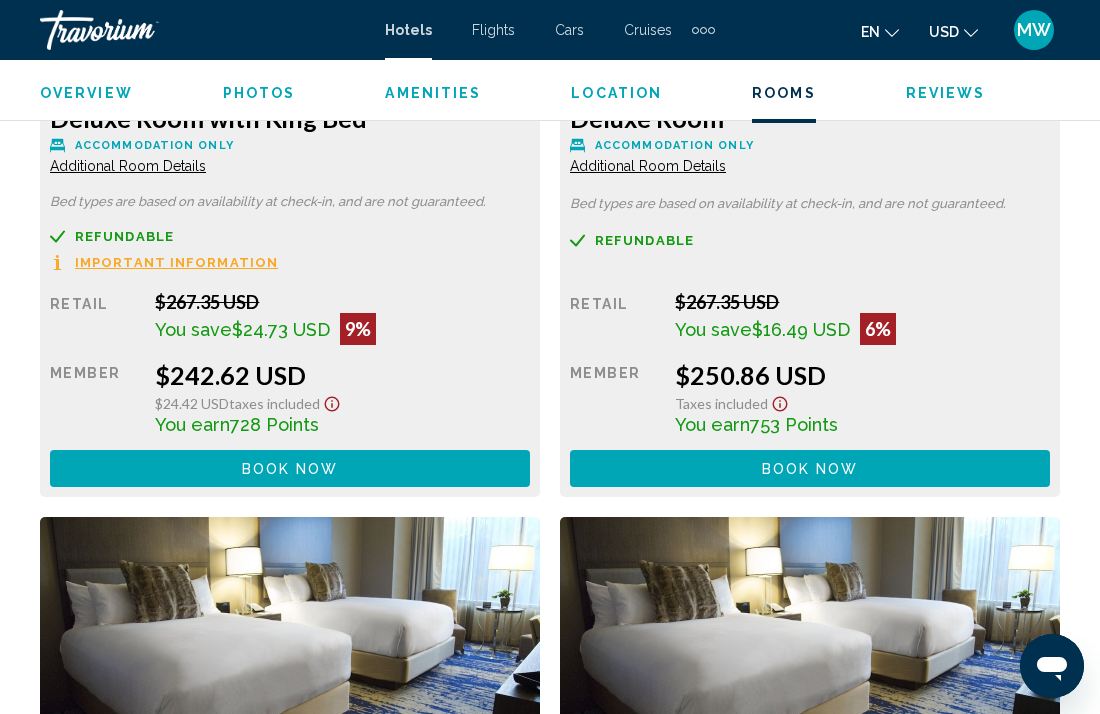 click on "Important Information" at bounding box center [176, 262] 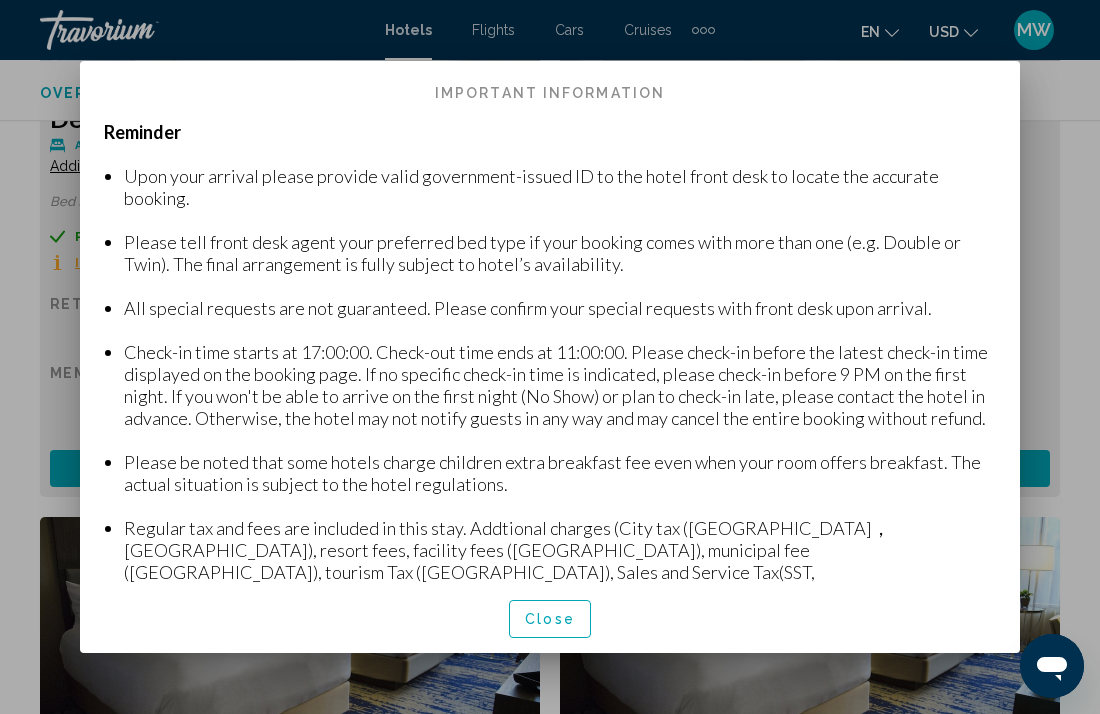 scroll, scrollTop: 0, scrollLeft: 0, axis: both 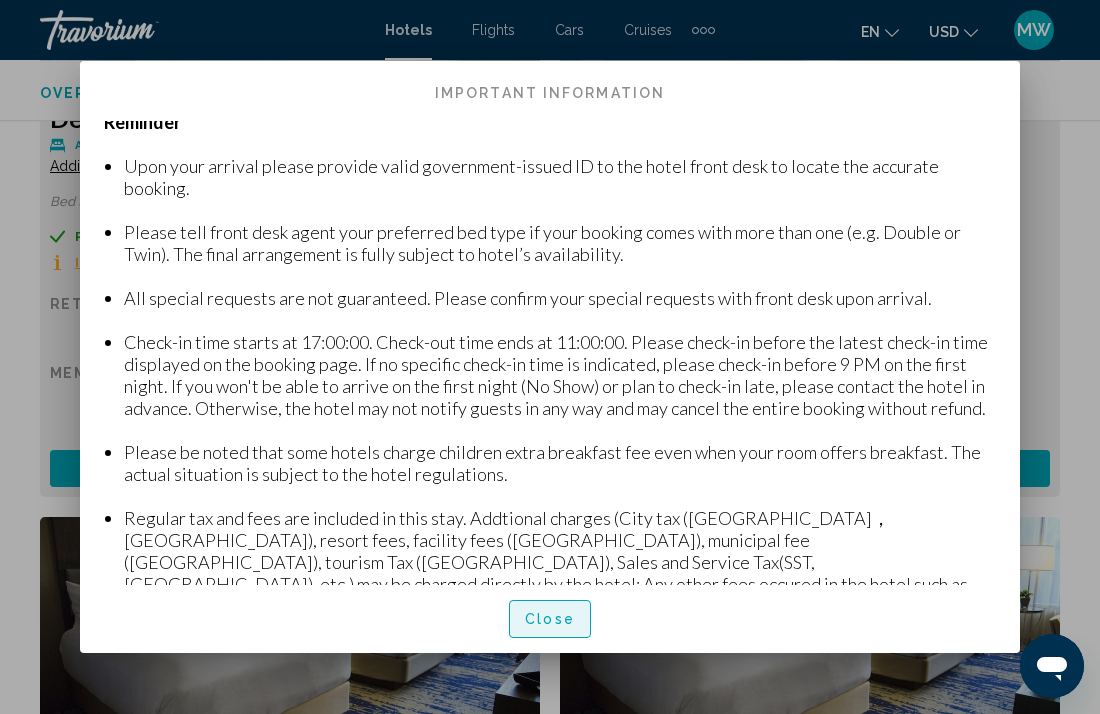 click on "Close" at bounding box center (550, 620) 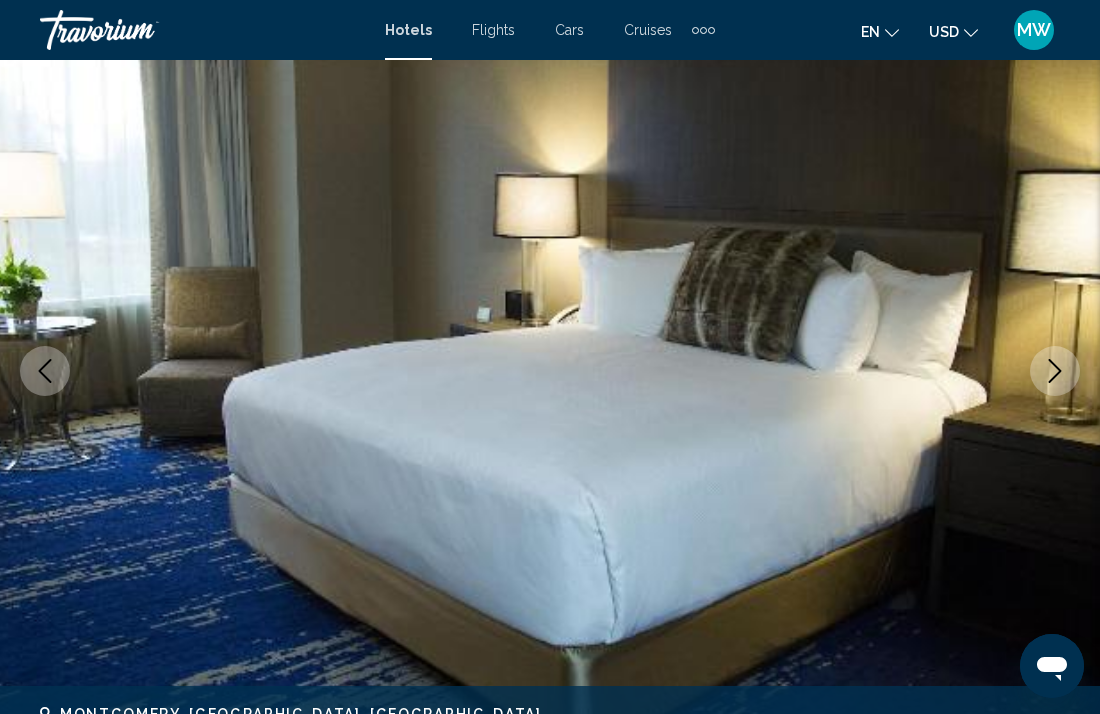scroll, scrollTop: 0, scrollLeft: 0, axis: both 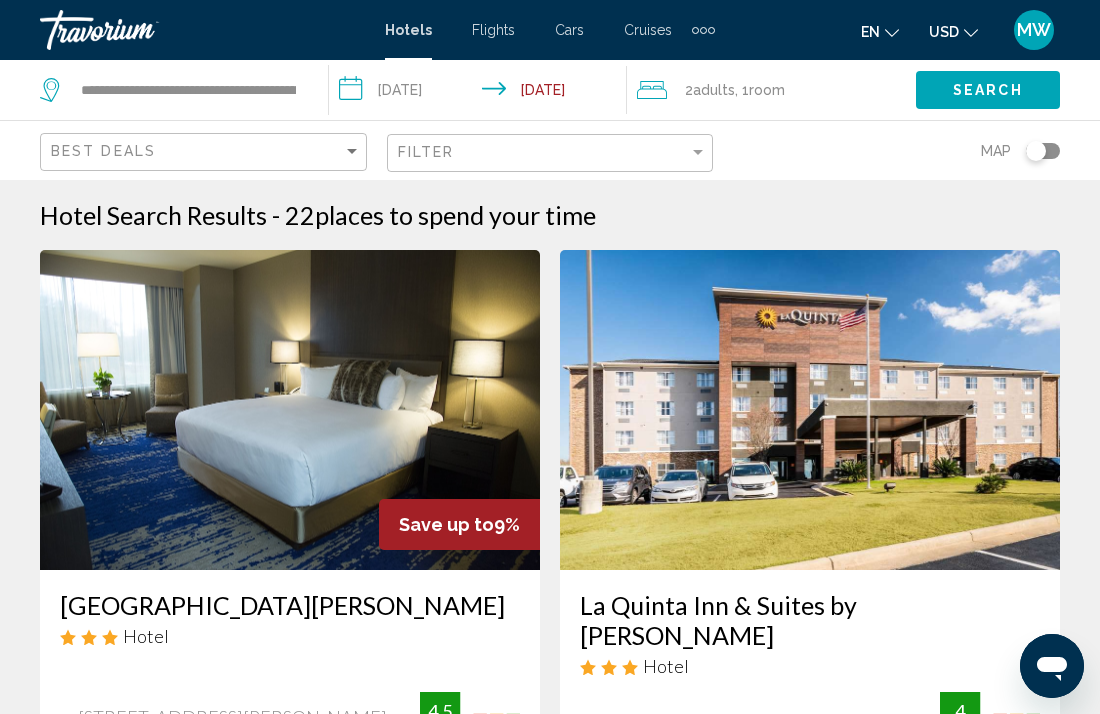click on "2  Adult Adults" 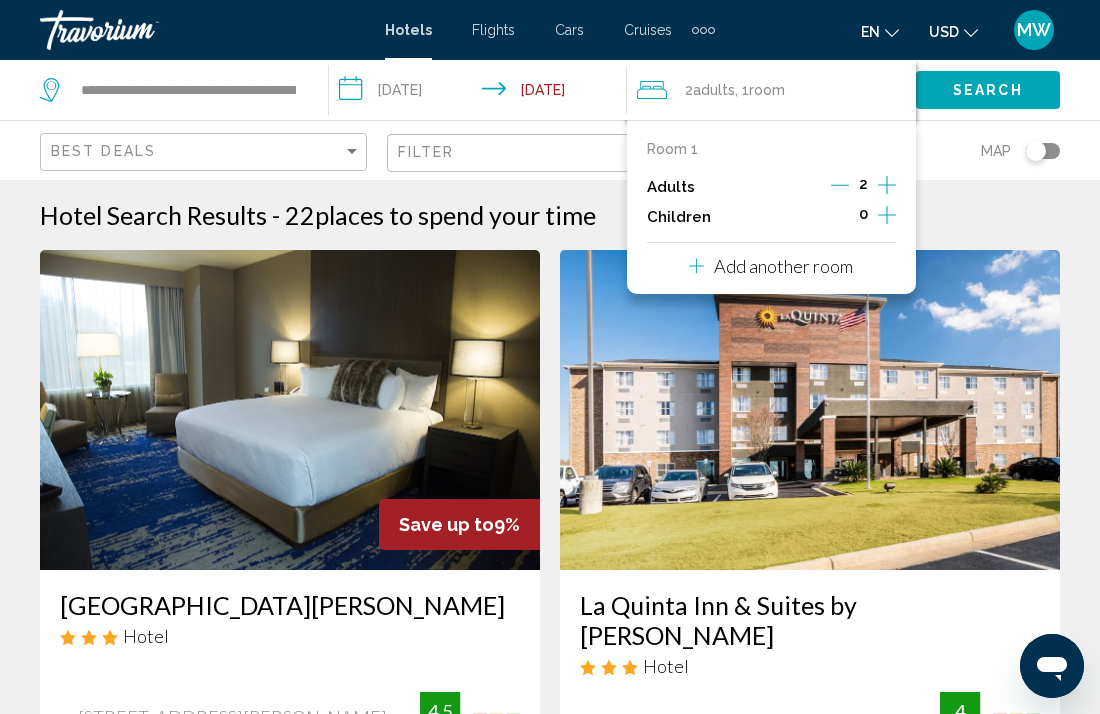 click 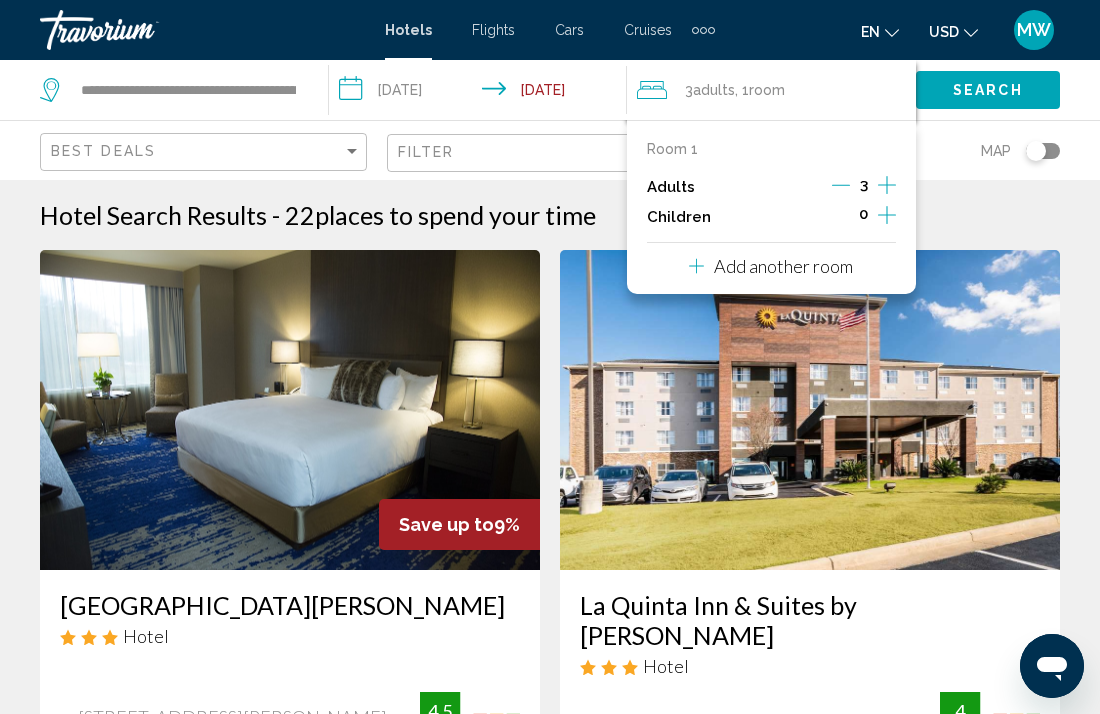 click 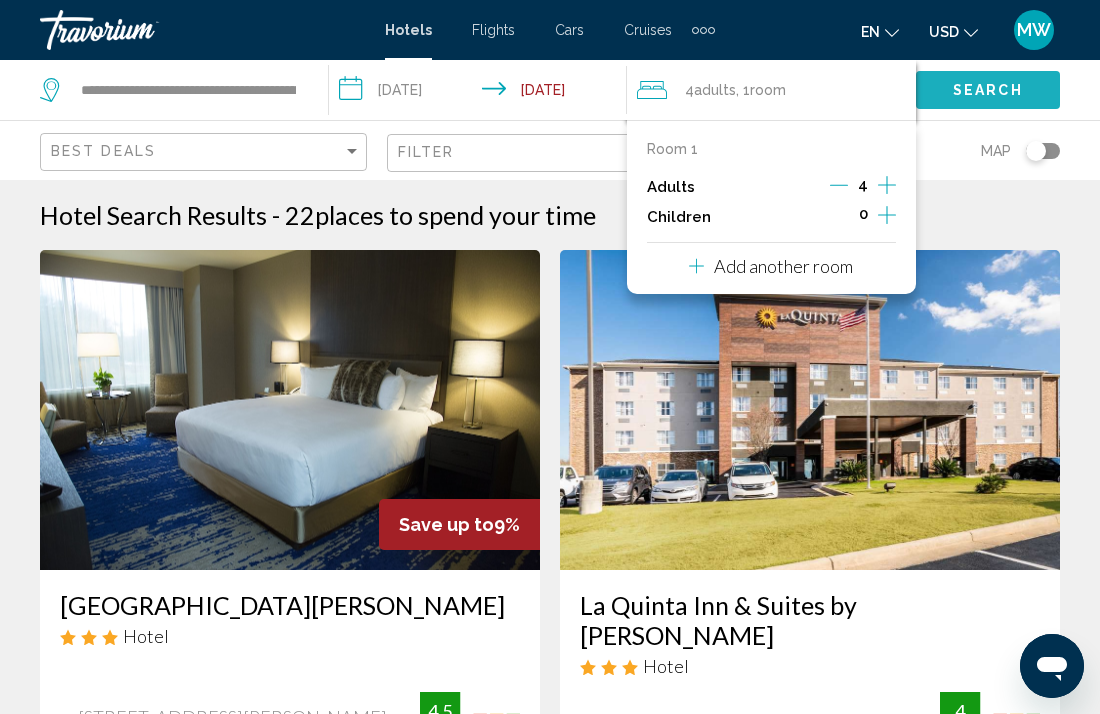 click on "Search" 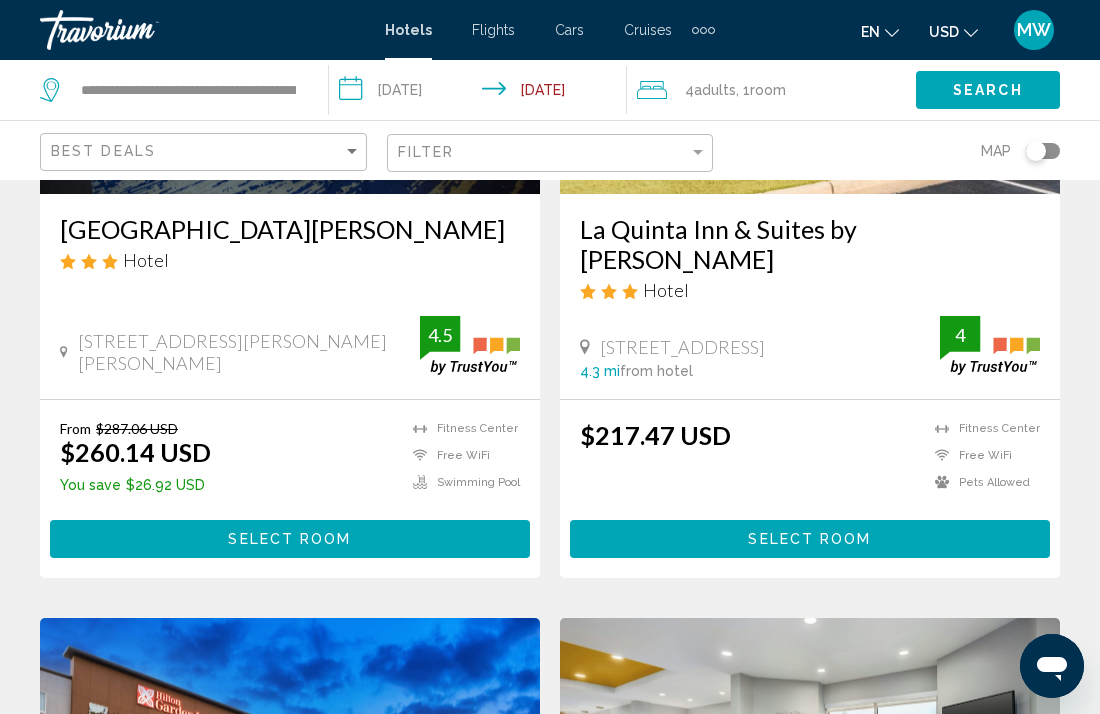 scroll, scrollTop: 347, scrollLeft: 0, axis: vertical 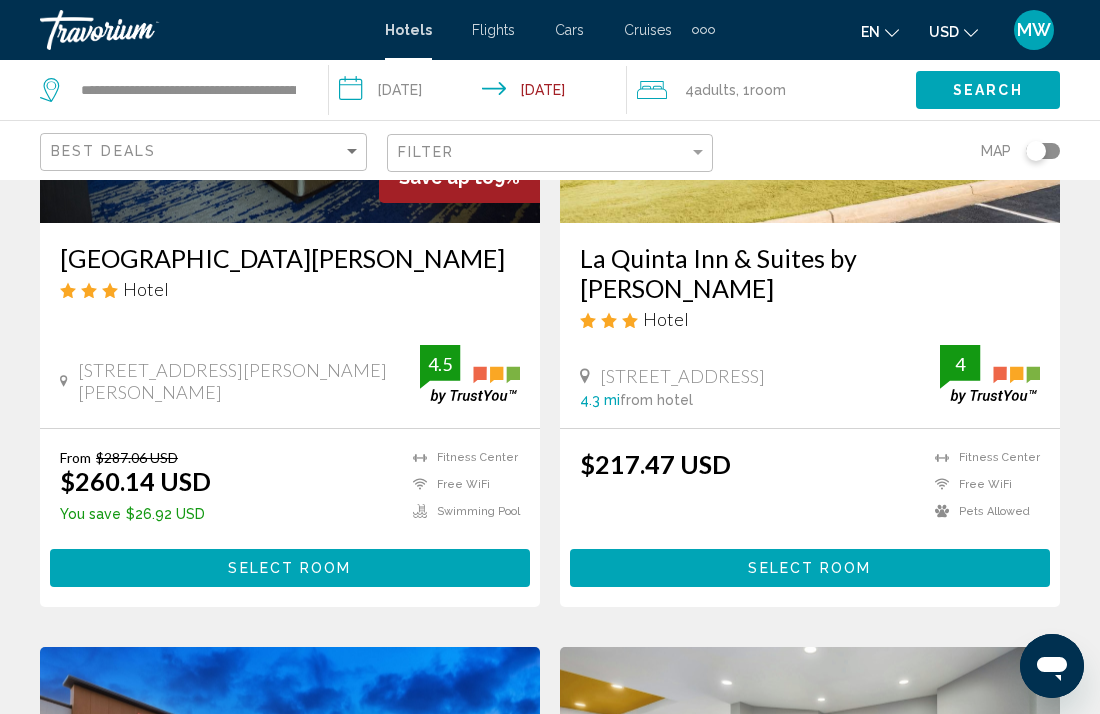 click on "[GEOGRAPHIC_DATA][PERSON_NAME]" at bounding box center (290, 258) 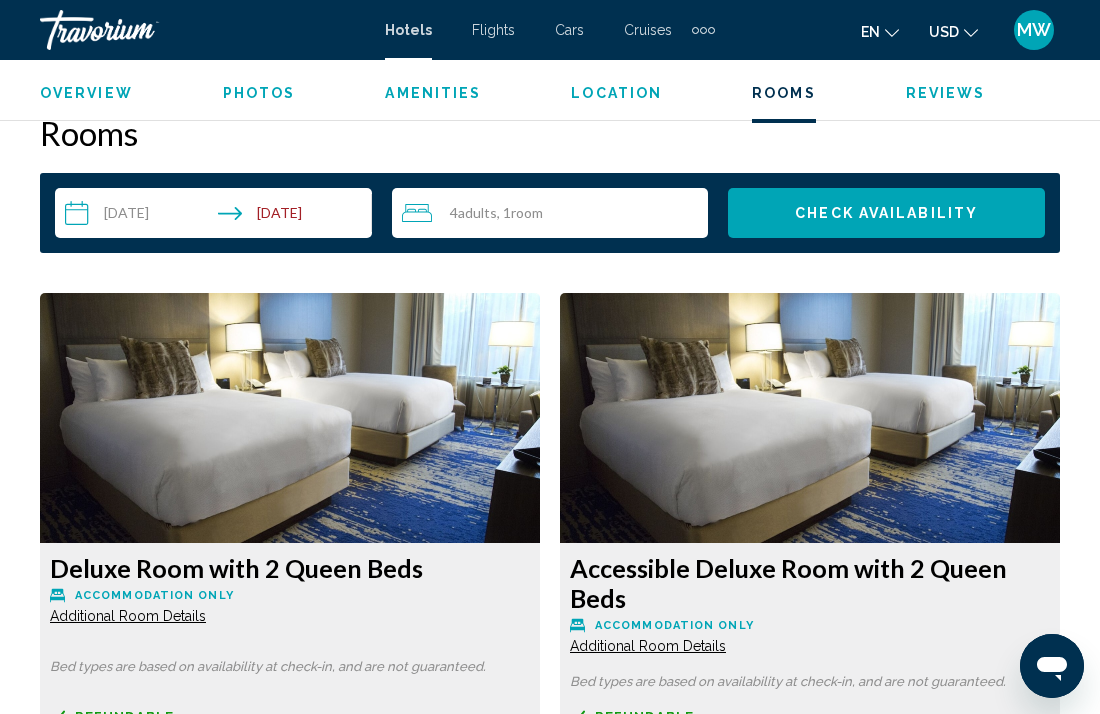 scroll, scrollTop: 2950, scrollLeft: 0, axis: vertical 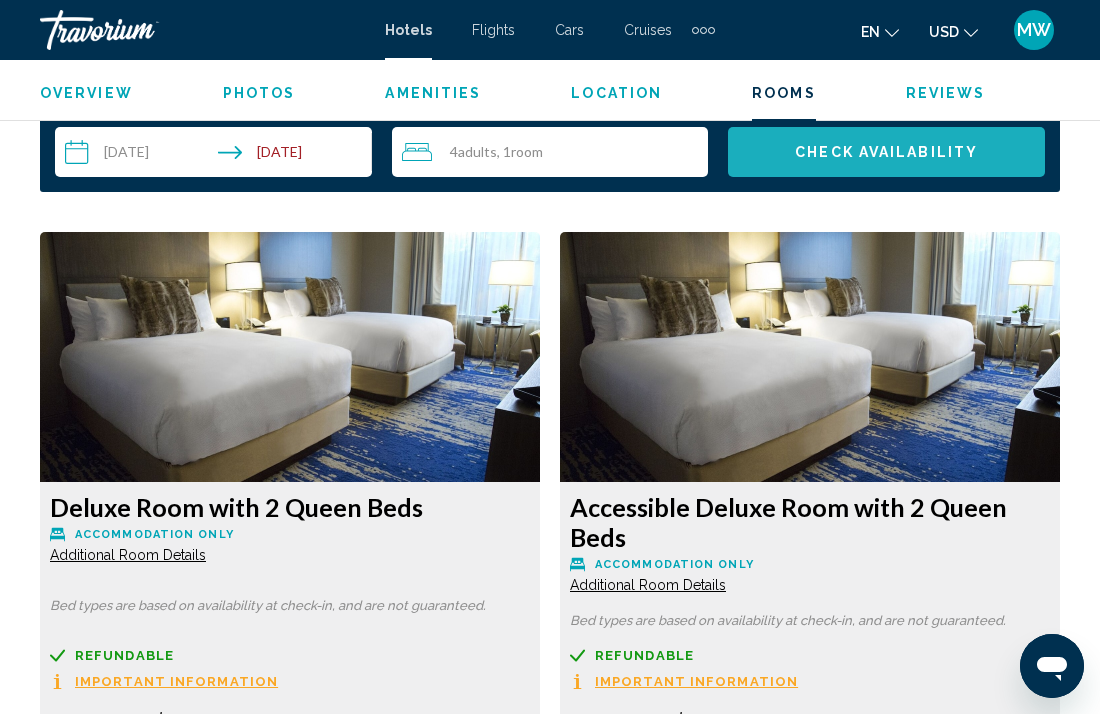 click on "Check Availability" at bounding box center (886, 153) 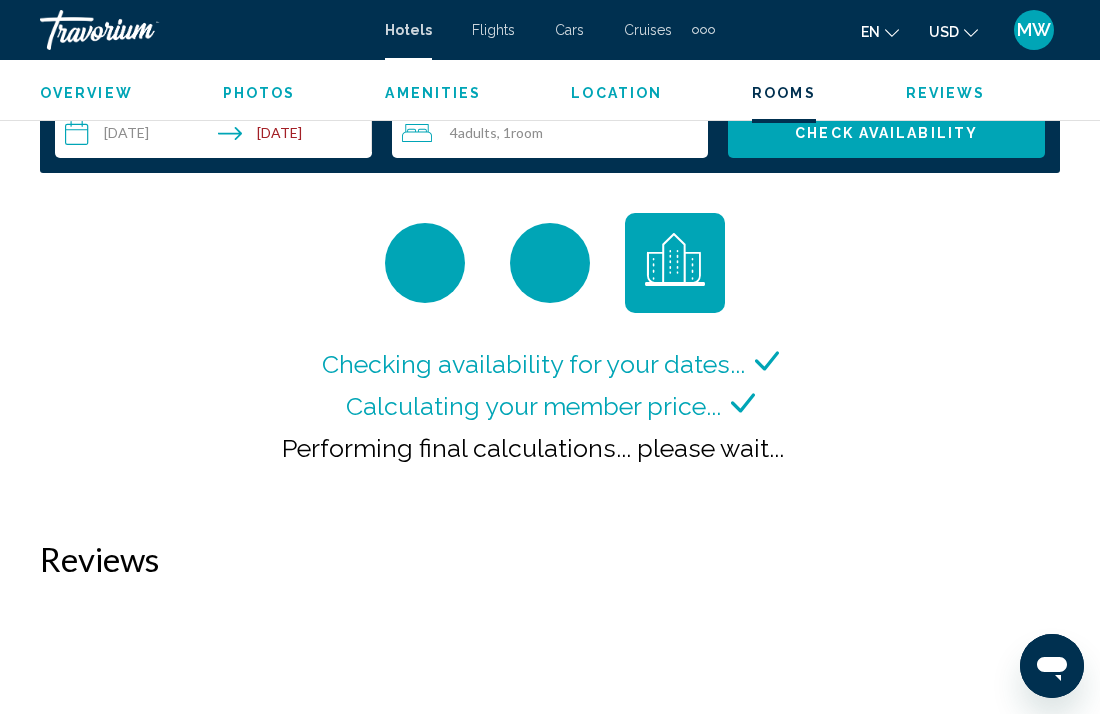 scroll, scrollTop: 2964, scrollLeft: 0, axis: vertical 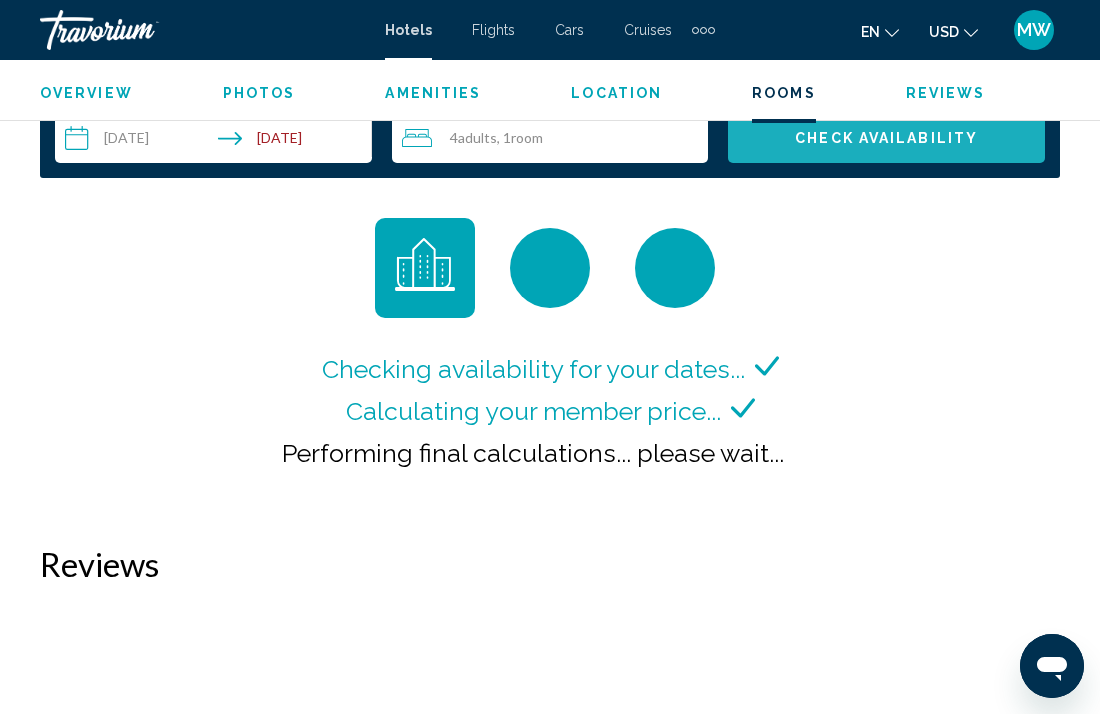 click on "Check Availability" at bounding box center [886, 138] 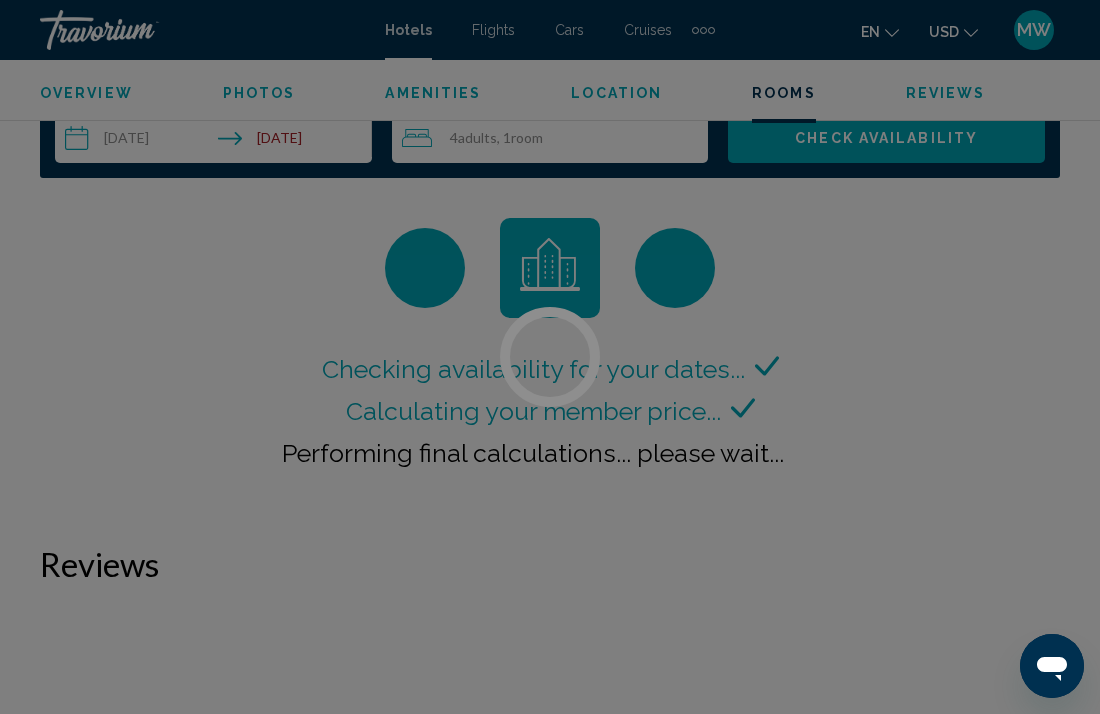 scroll, scrollTop: 2899, scrollLeft: 0, axis: vertical 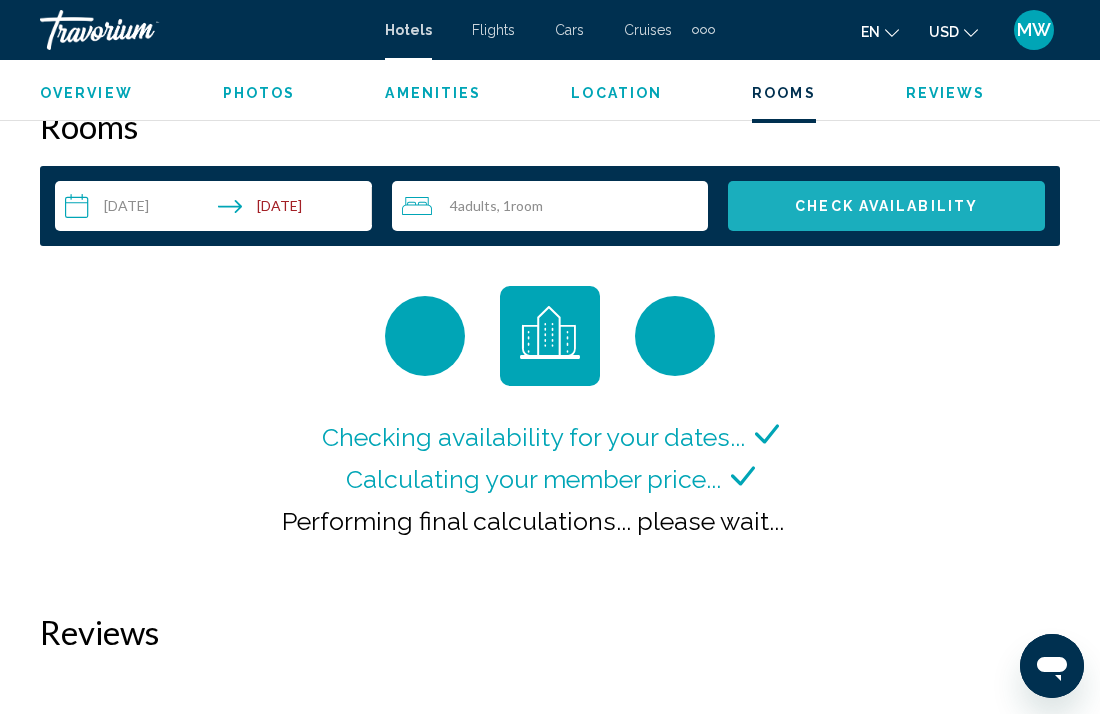 click on "Check Availability" at bounding box center [886, 207] 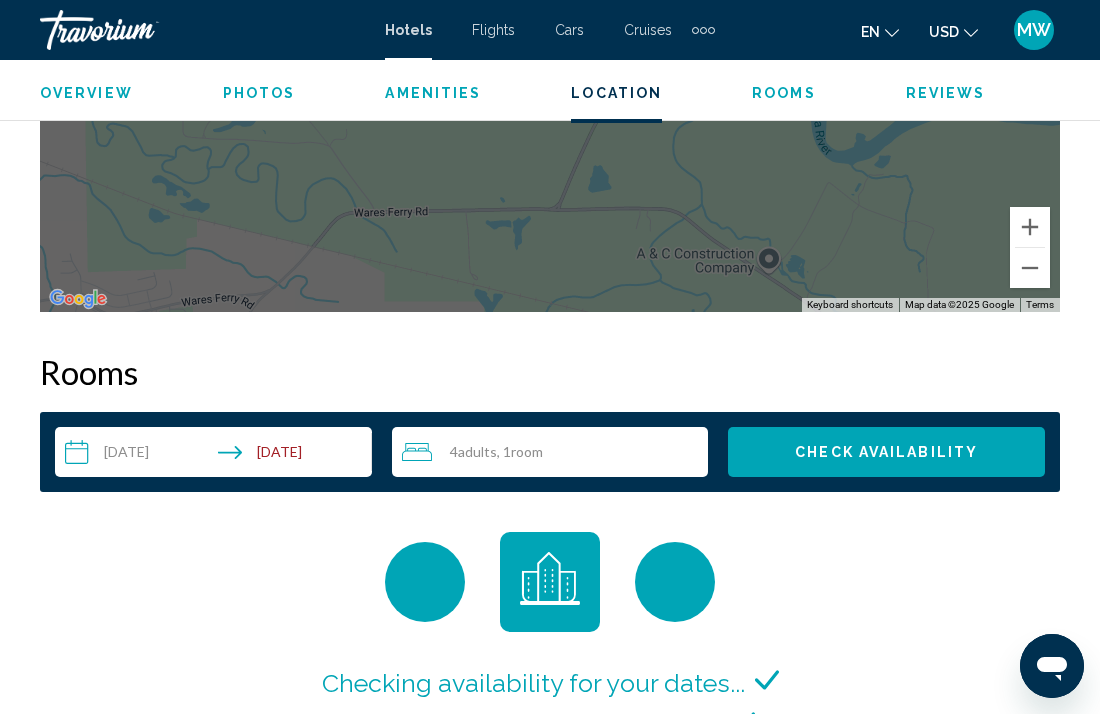 scroll, scrollTop: 2655, scrollLeft: 0, axis: vertical 